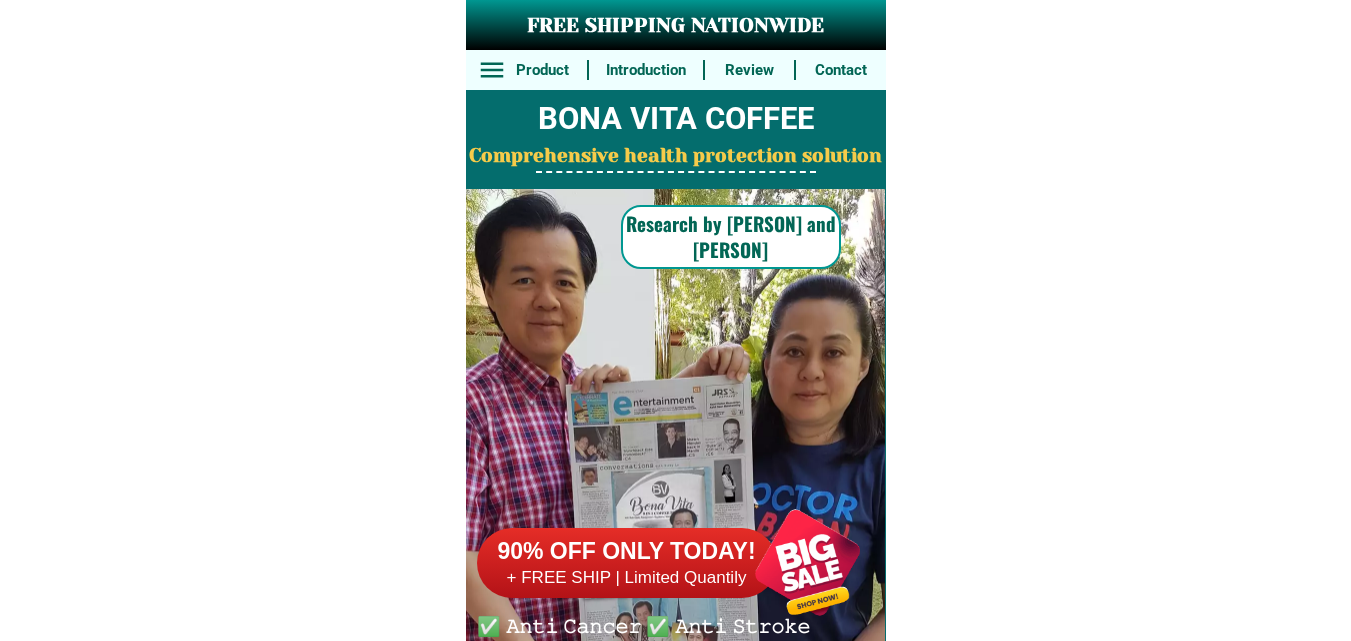 scroll, scrollTop: 0, scrollLeft: 0, axis: both 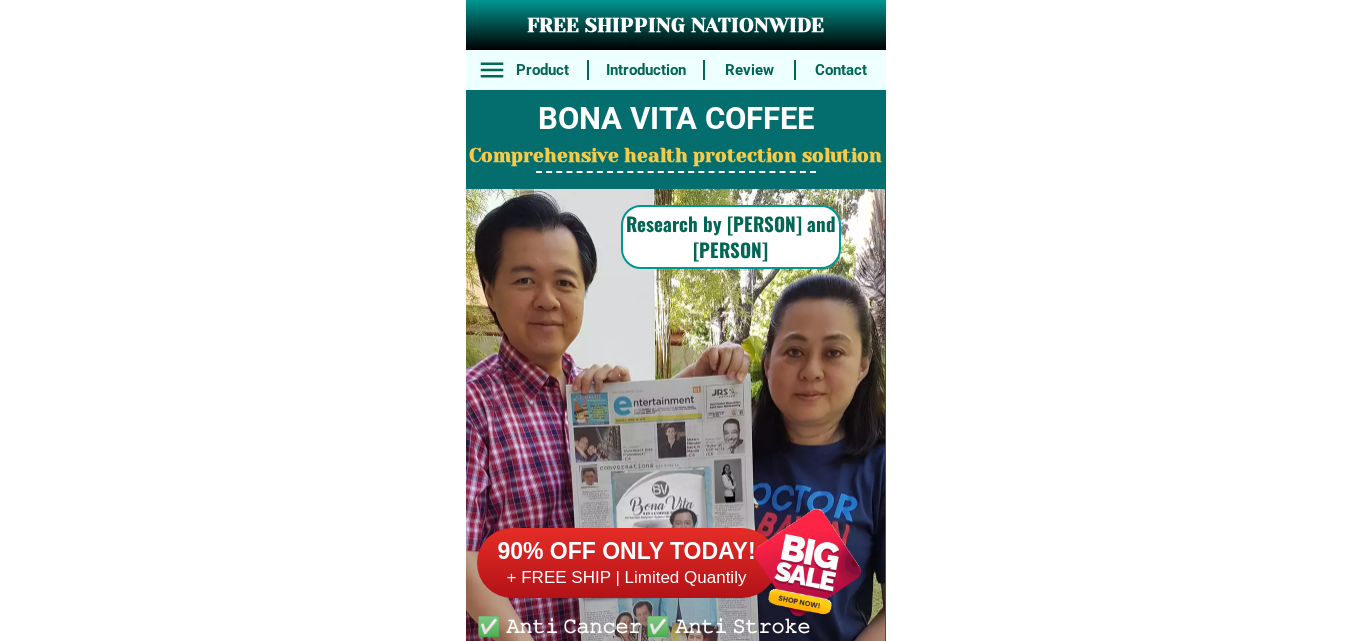 click at bounding box center (807, 562) 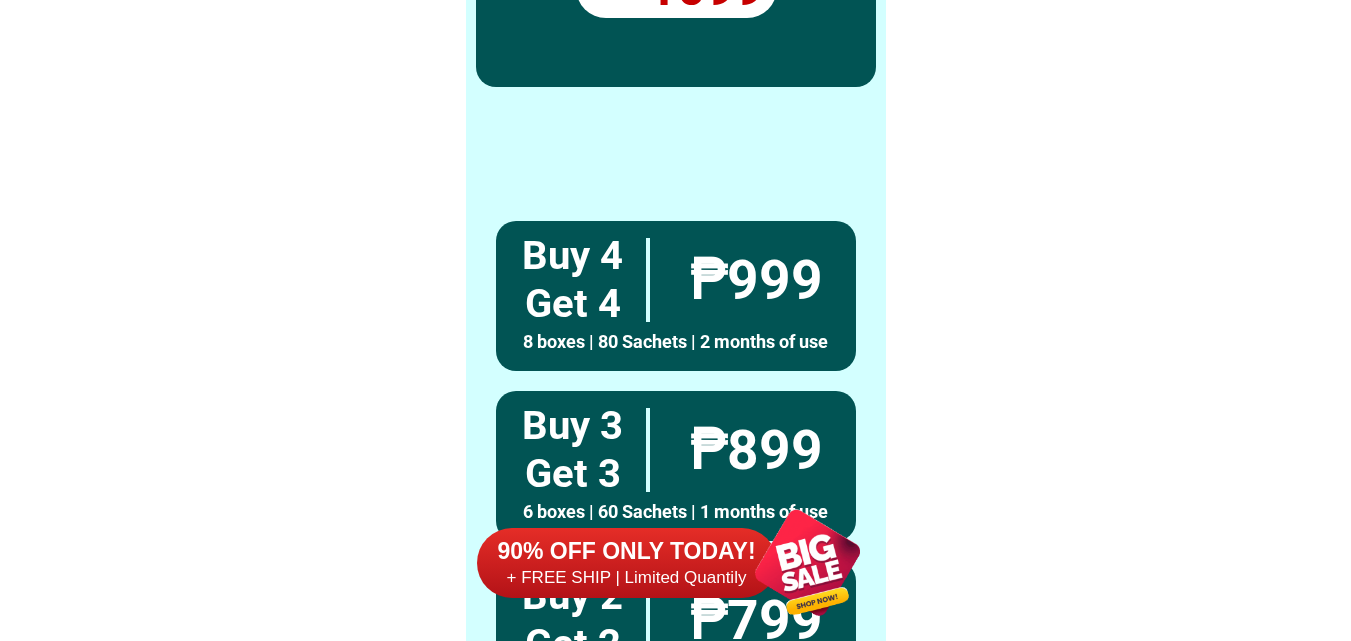 scroll, scrollTop: 15546, scrollLeft: 0, axis: vertical 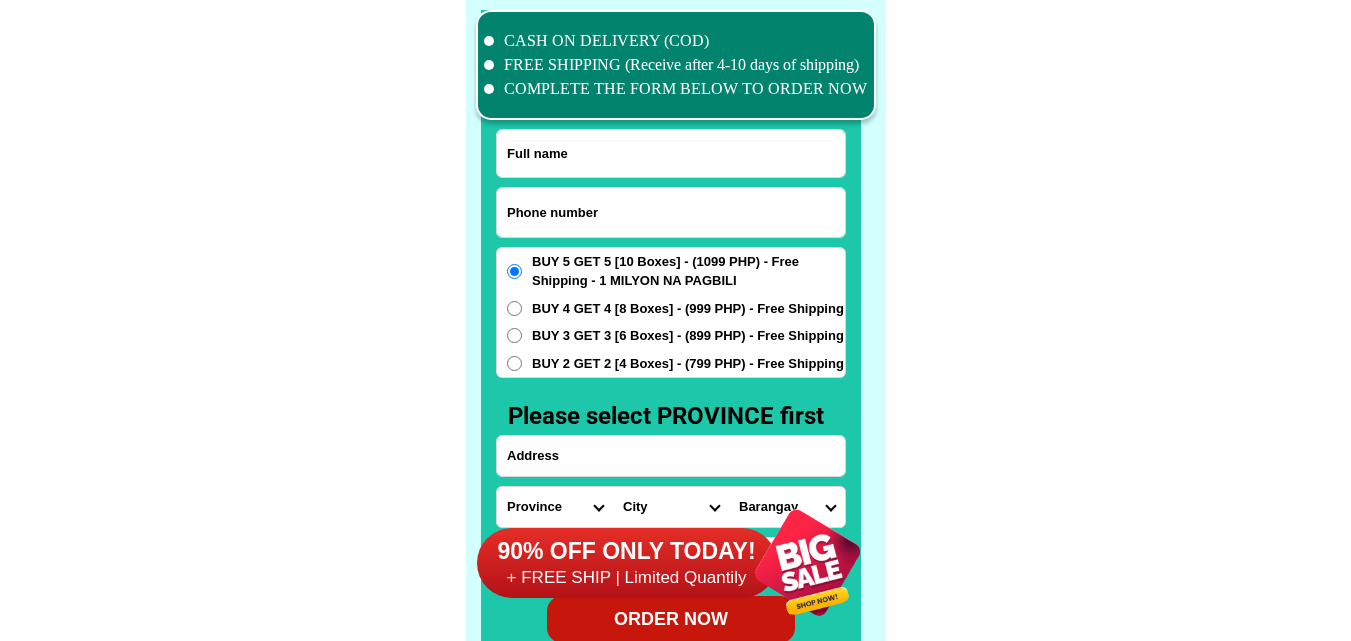 click at bounding box center [671, 212] 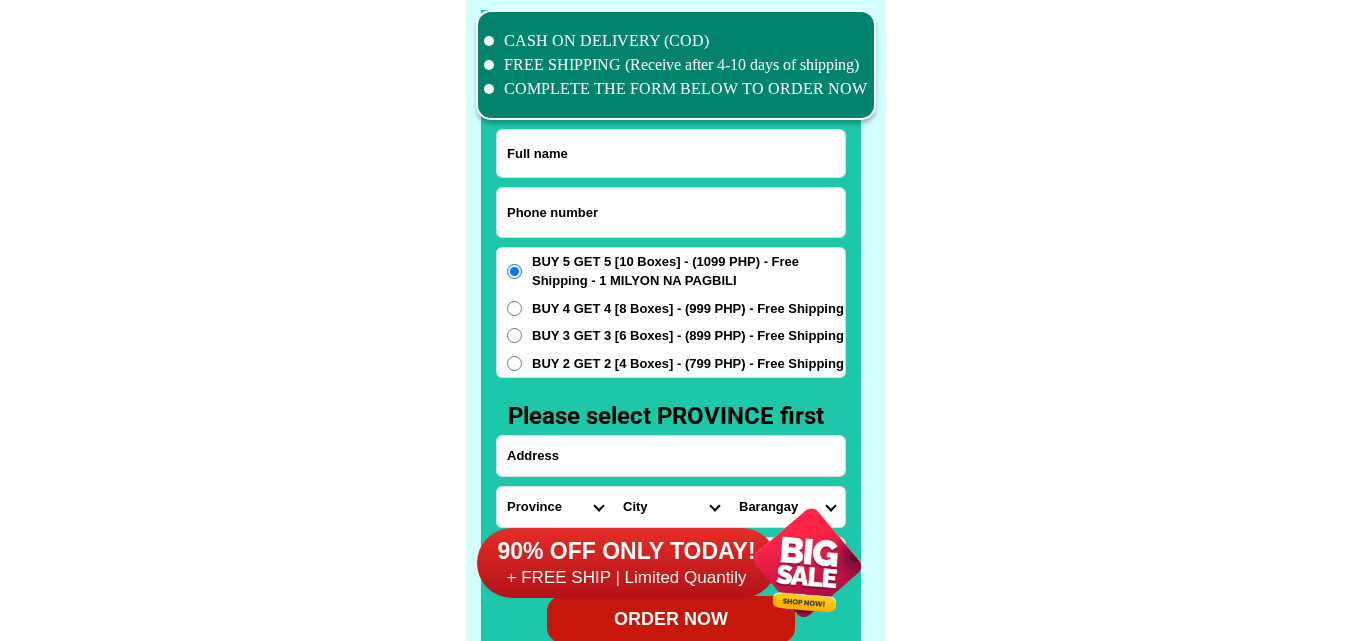 paste on "[PHONE]" 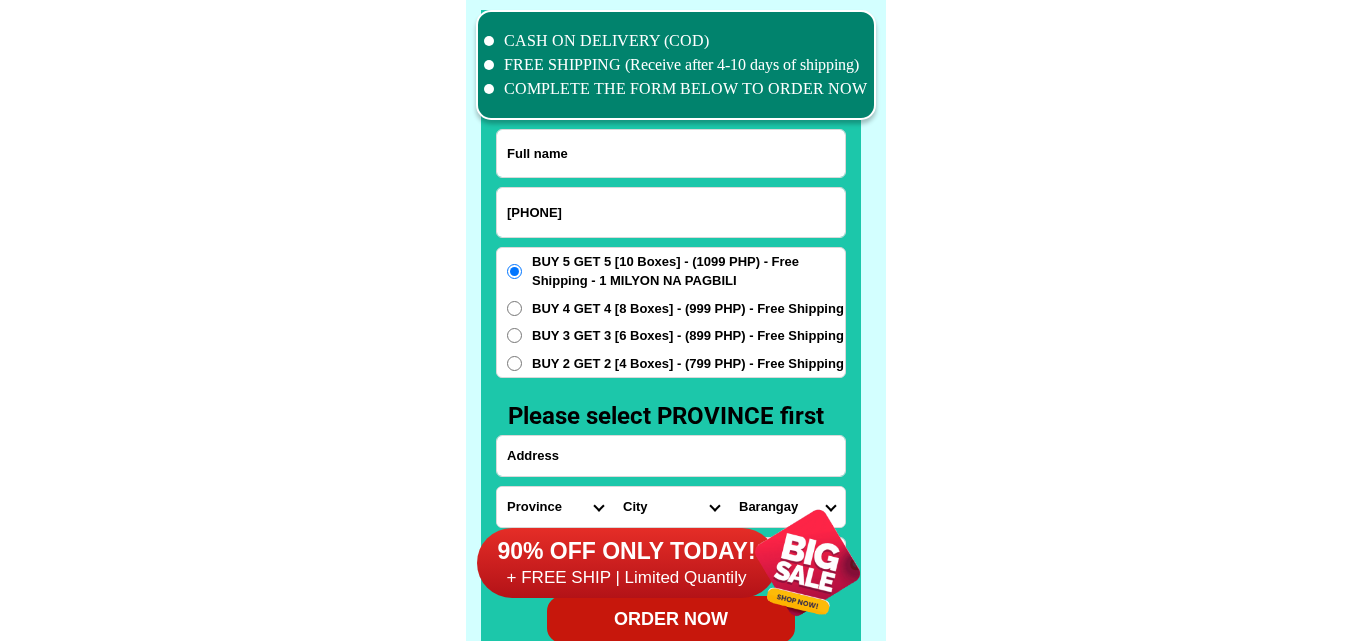 type on "[PHONE]" 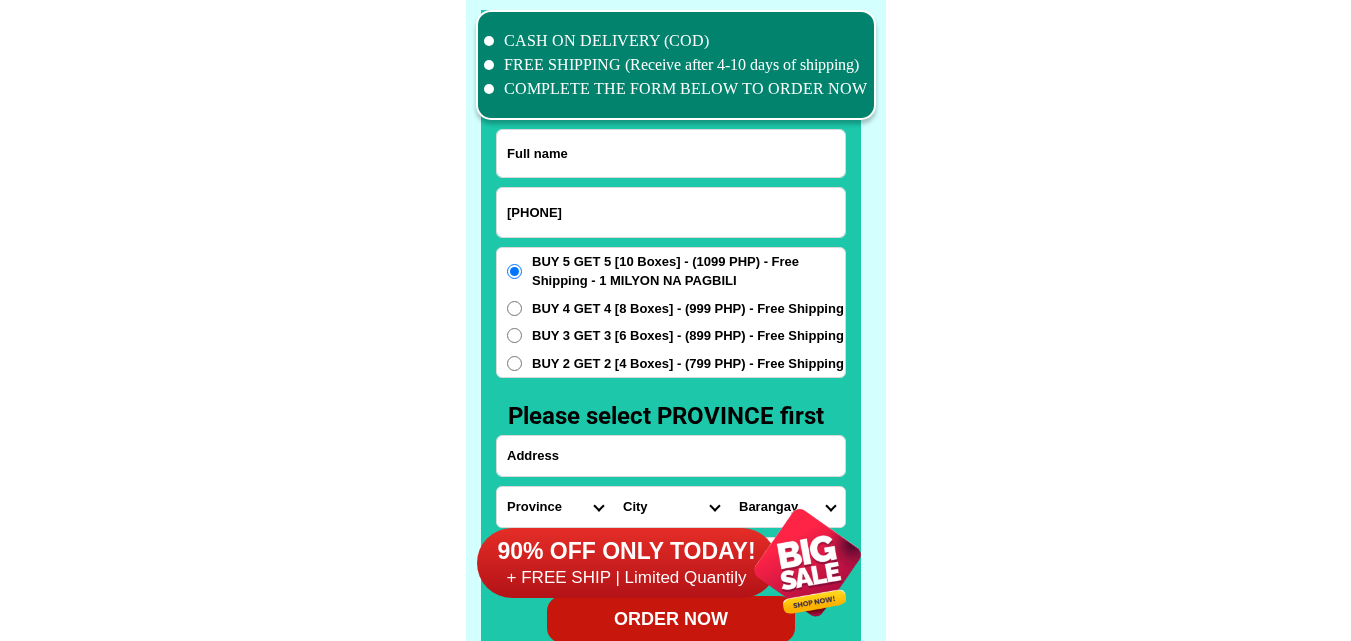 click on "[PHONE] ORDER NOW Province Abra Agusan-del-norte Agusan-del-sur Aklan Albay Antique Apayao Aurora Basilan Bataan Batanes Batangas Benguet Biliran Bohol Bukidnon Bulacan Cagayan Camarines-norte Camarines-sur Camiguin Capiz Catanduanes Cavite Cebu Cotabato Davao-de-oro Davao-del-norte Davao-del-sur Davao-occidental Davao-oriental Dinagat-islands Eastern-samar Guimaras Ifugao Ilocos-norte Ilocos-sur Iloilo Isabela Kalinga La-union Laguna Lanao-del-norte Lanao-del-sur Leyte Maguindanao Marinduque Masbate Metro-manila Misamis-occidental Misamis-oriental Mountain-province Negros-occidental Negros-oriental Northern-samar Nueva-ecija Nueva-vizcaya Occidental-mindoro Oriental-mindoro Palawan Pampanga Pangasinan Quezon Quirino Rizal Romblon Sarangani Siquijor Sorsogon South-cotabato Southern-leyte Sultan-kudarat Sulu Surigao-del-norte Surigao-del-sur Tarlac Tawi-tawi Western-samar Zambales Zamboanga-del-norte Zamboanga-del-sur Zamboanga-sibugay City Barangay BUY 4 GET 4 [8 Boxes] - (999 PHP) - Free Shipping" at bounding box center [671, 386] 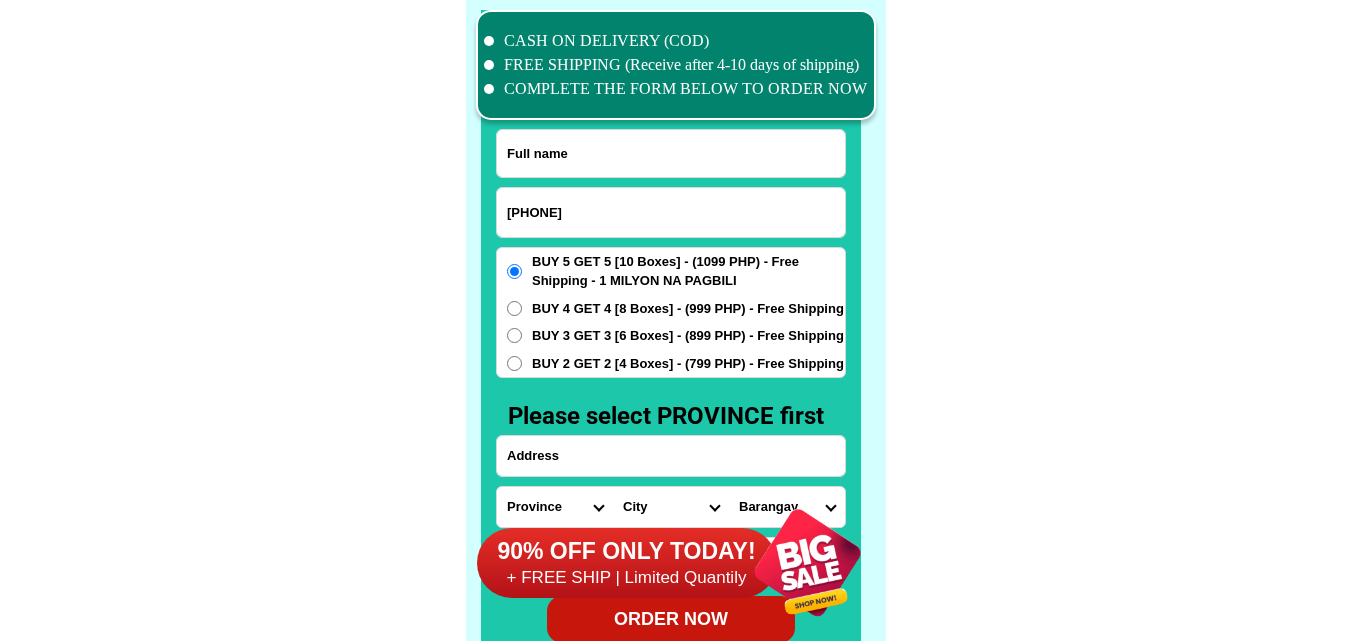 click at bounding box center (671, 153) 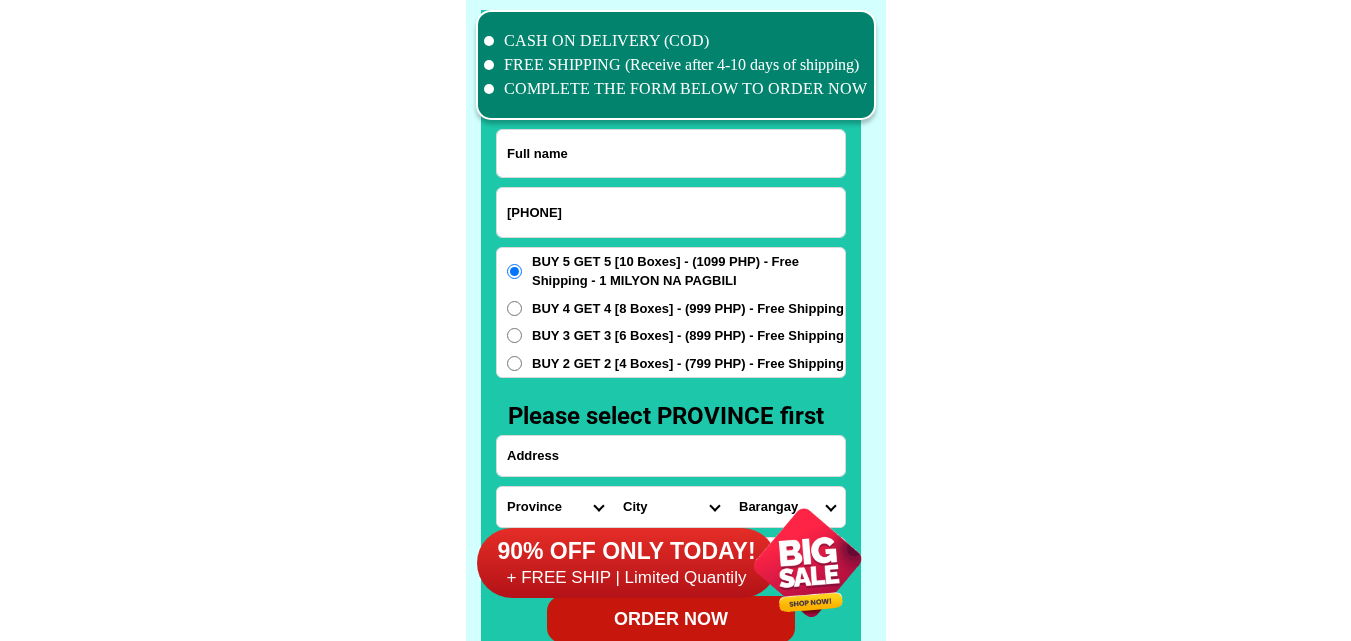 paste on "[FIRST] [LAST]" 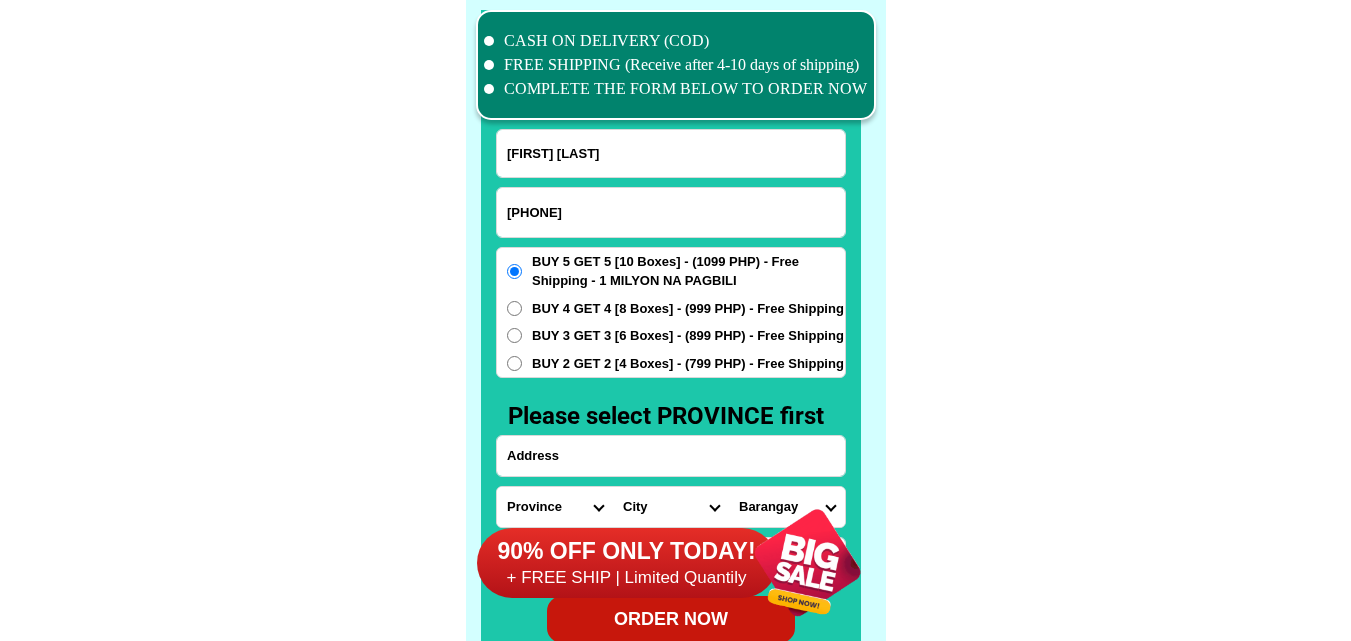 type on "[FIRST] [LAST]" 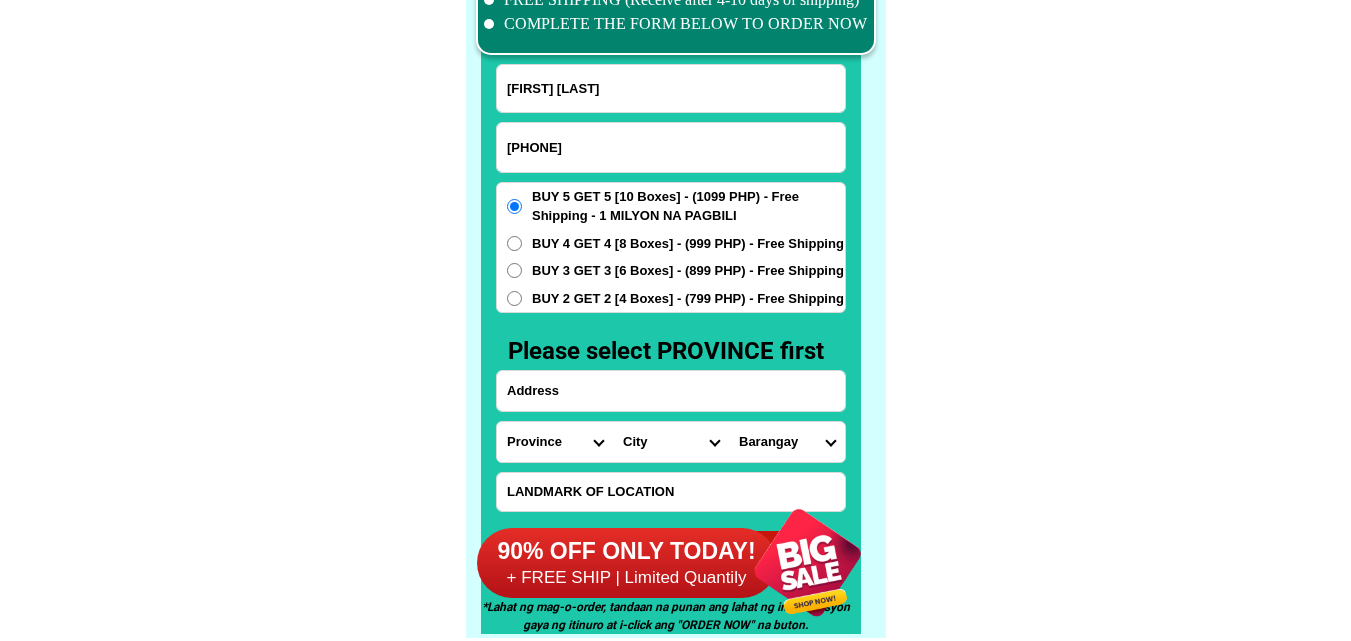 scroll, scrollTop: 15646, scrollLeft: 0, axis: vertical 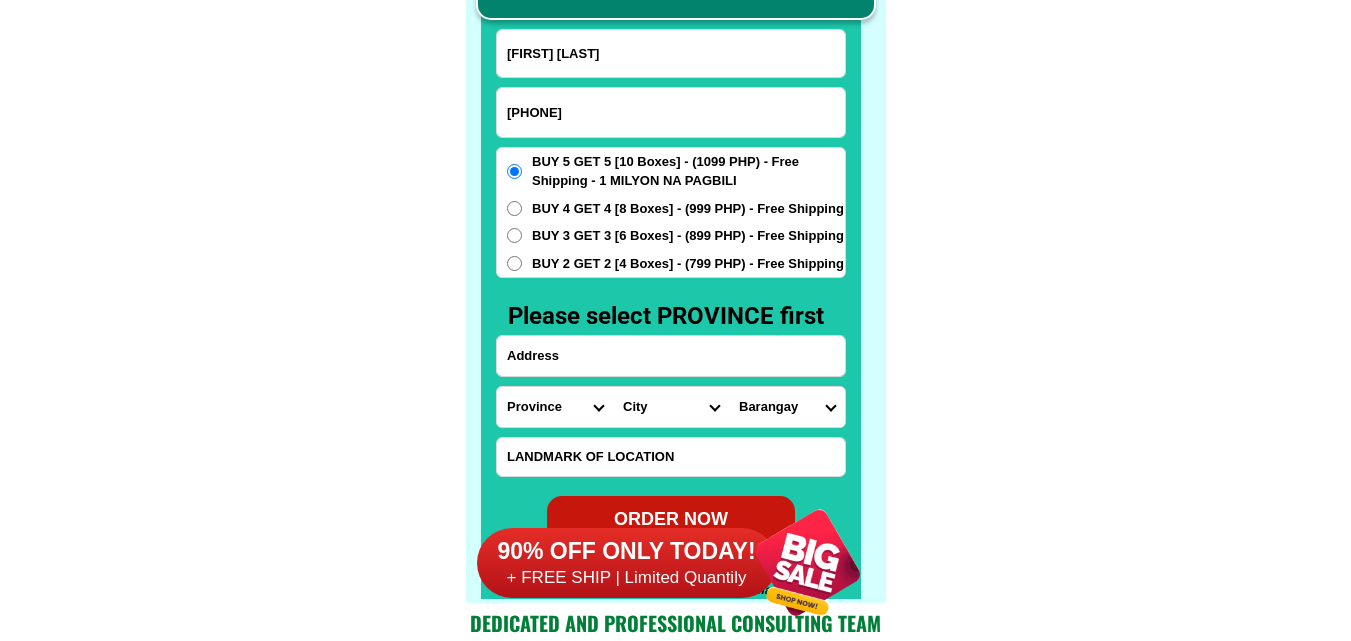 paste on "Prk2b-Buhai-La Filipina Tagum City-Davao Del Norte" 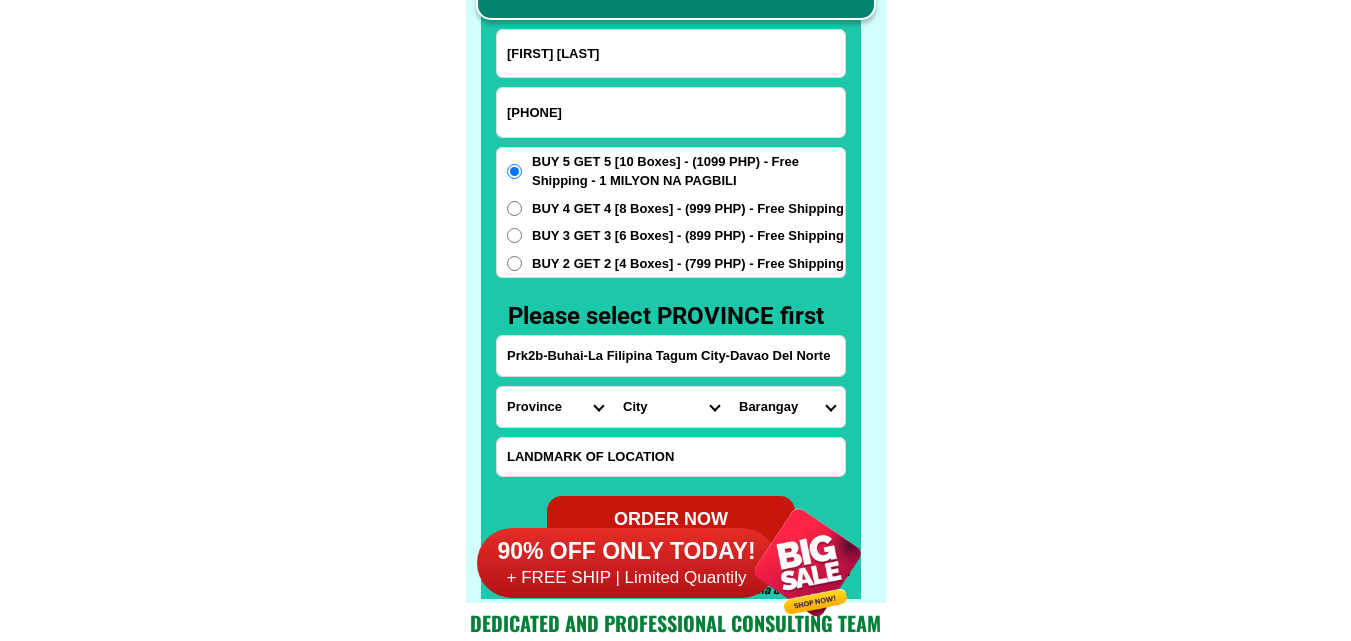 click on "Prk2b-Buhai-La Filipina Tagum City-Davao Del Norte" at bounding box center (671, 356) 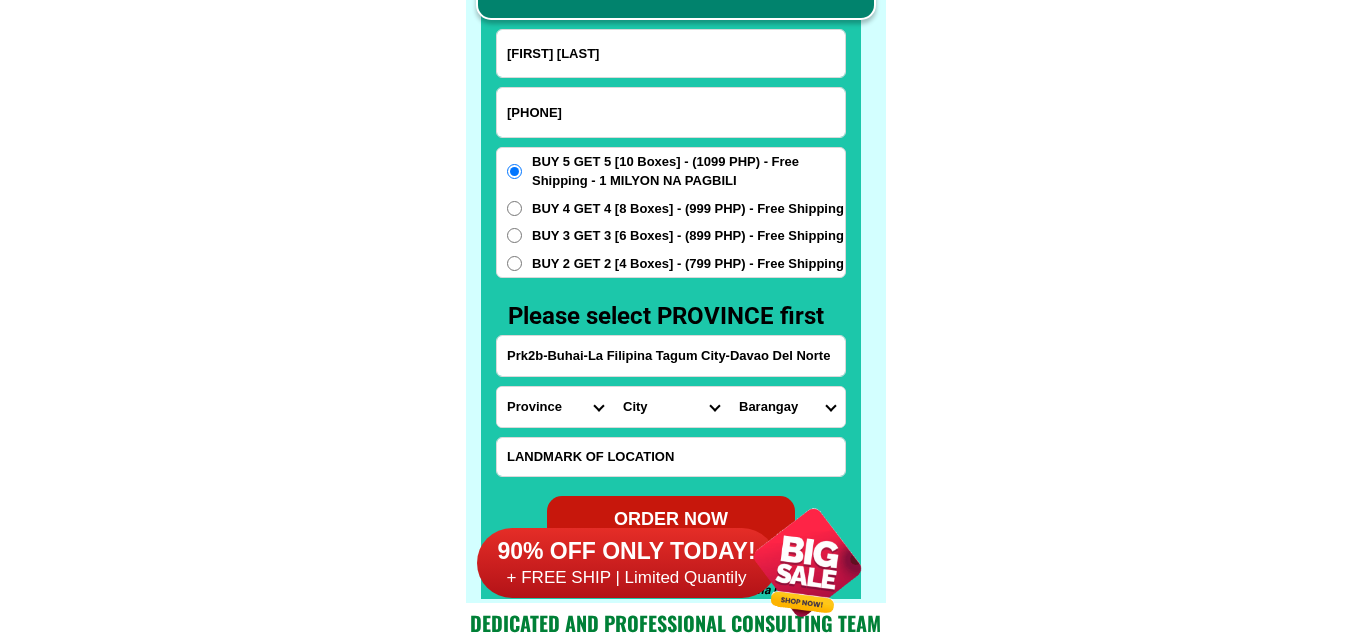 type on "Prk2b-Buhai-La Filipina Tagum City-Davao Del Norte" 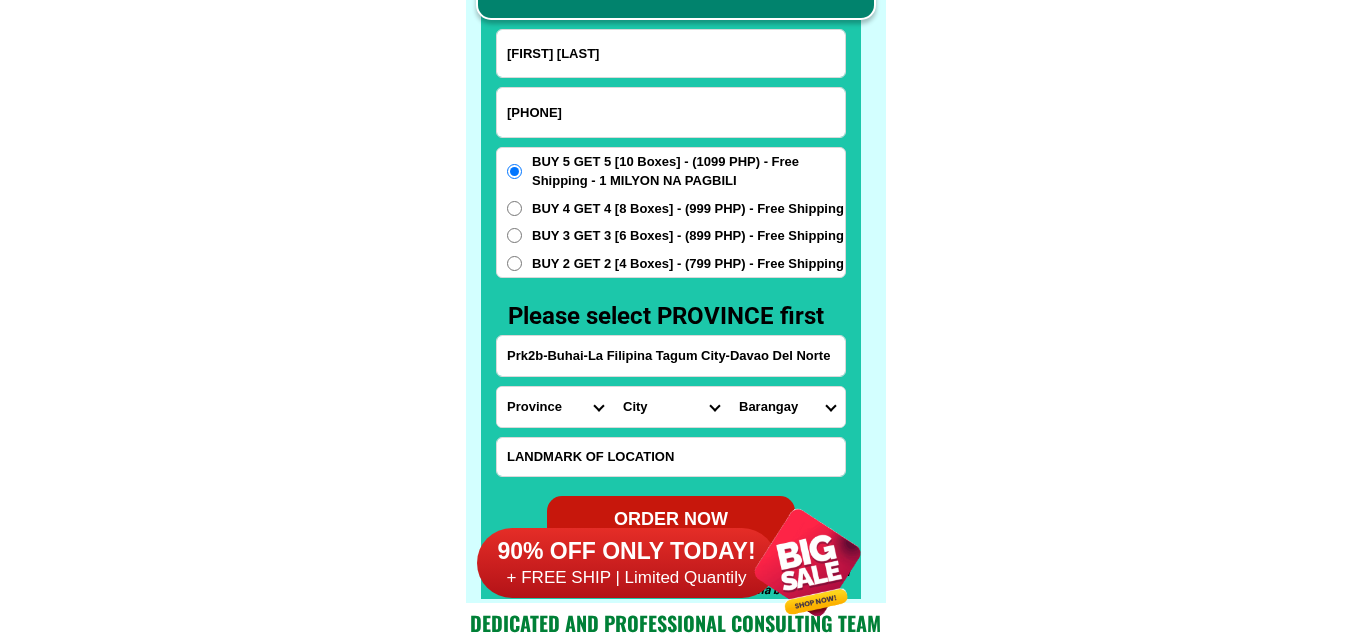 paste on "Basketball Court Buy 2Get 2-₱799(4" 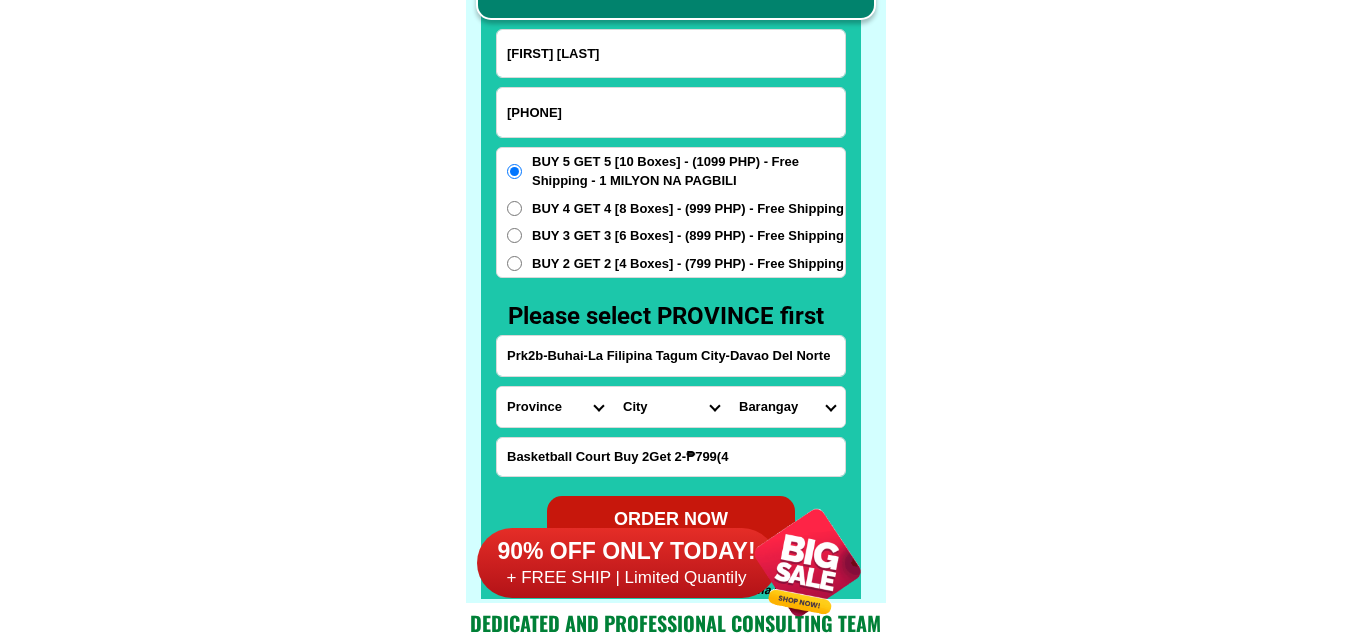 type on "Basketball Court Buy 2Get 2-₱799(4" 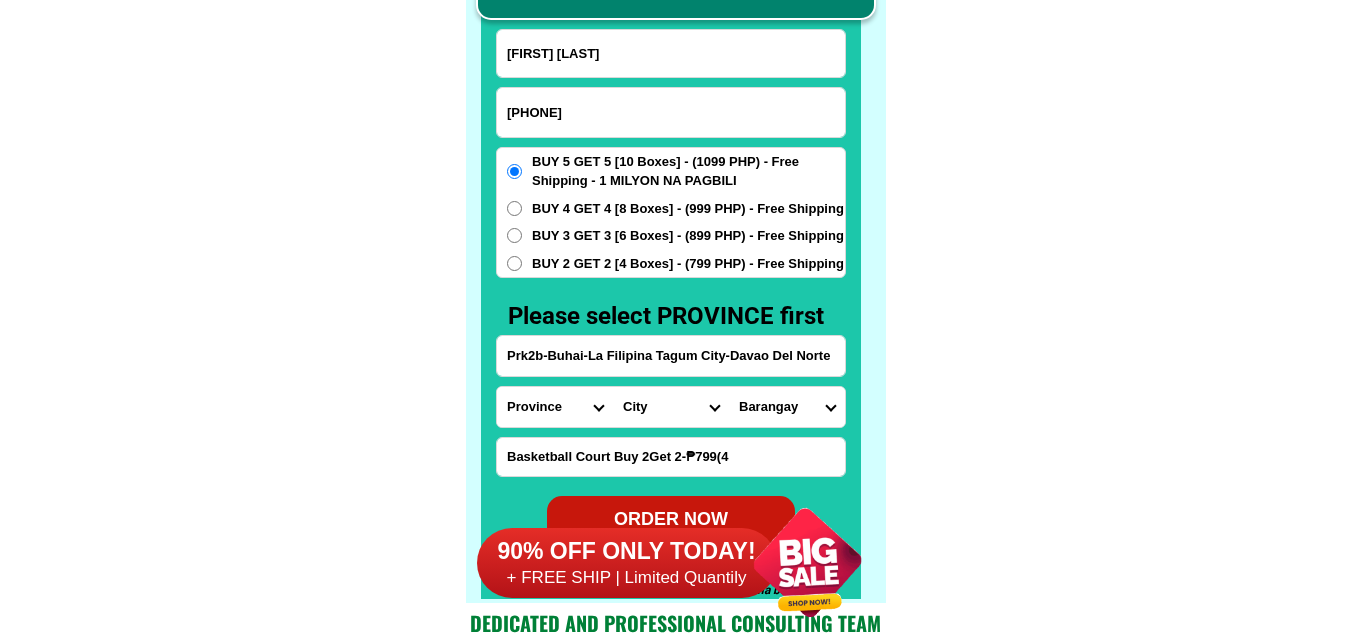 click on "Province Abra Agusan-del-norte Agusan-del-sur Aklan Albay Antique Apayao Aurora Basilan Bataan Batanes Batangas Benguet Biliran Bohol Bukidnon Bulacan Cagayan Camarines-norte Camarines-sur Camiguin Capiz Catanduanes Cavite Cebu Cotabato Davao-de-oro Davao-del-norte Davao-del-sur Davao-occidental Davao-oriental Dinagat-islands Eastern-samar Guimaras Ifugao Ilocos-norte Ilocos-sur Iloilo Isabela Kalinga La-union Laguna Lanao-del-norte Lanao-del-sur Leyte Maguindanao Marinduque Masbate Metro-manila Misamis-occidental Misamis-oriental Mountain-province Negros-occidental Negros-oriental Northern-samar Nueva-ecija Nueva-vizcaya Occidental-mindoro Oriental-mindoro Palawan Pampanga Pangasinan Quezon Quirino Rizal Romblon Sarangani Siquijor Sorsogon South-cotabato Southern-leyte Sultan-kudarat Sulu Surigao-del-norte Surigao-del-sur Tarlac Tawi-tawi Western-samar Zambales Zamboanga-del-norte Zamboanga-del-sur Zamboanga-sibugay" at bounding box center (555, 407) 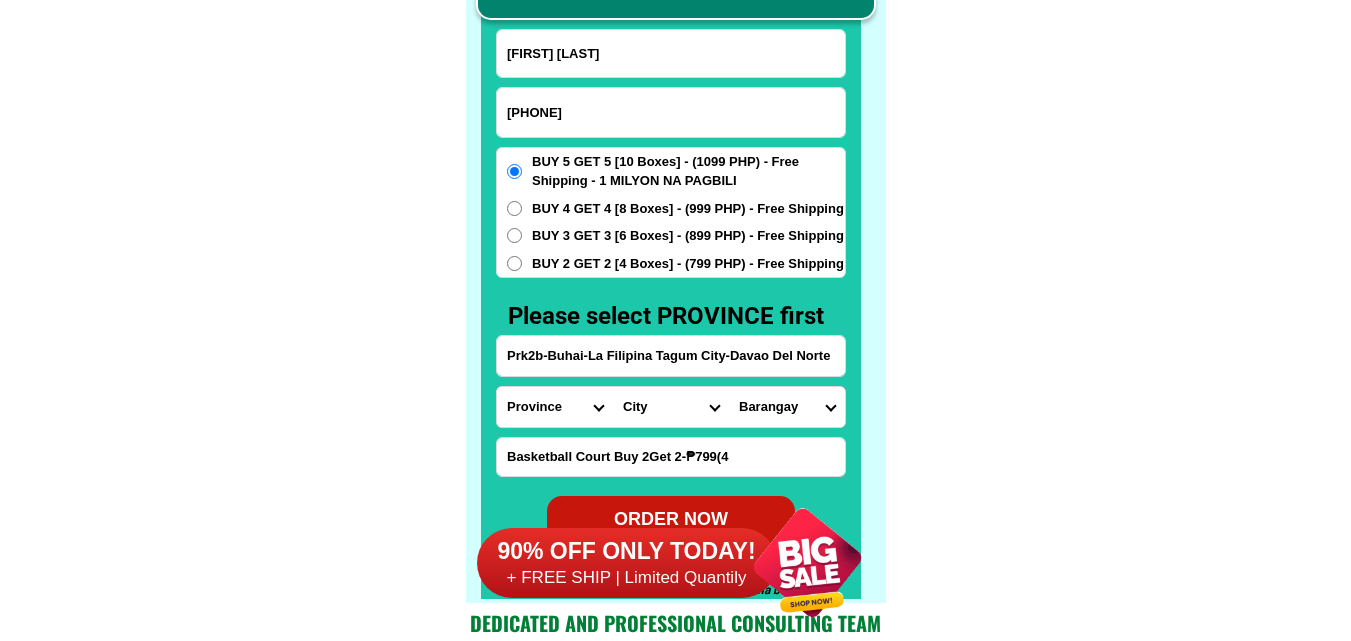 select on "63_773" 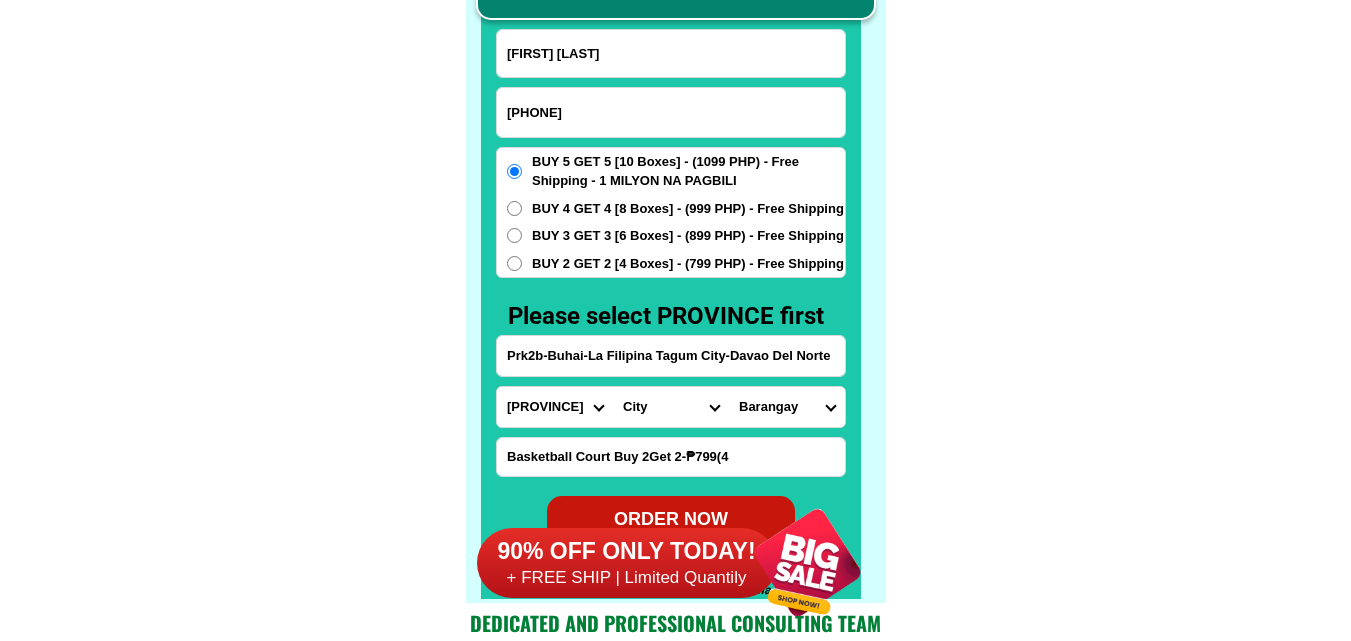 click on "Province Abra Agusan-del-norte Agusan-del-sur Aklan Albay Antique Apayao Aurora Basilan Bataan Batanes Batangas Benguet Biliran Bohol Bukidnon Bulacan Cagayan Camarines-norte Camarines-sur Camiguin Capiz Catanduanes Cavite Cebu Cotabato Davao-de-oro Davao-del-norte Davao-del-sur Davao-occidental Davao-oriental Dinagat-islands Eastern-samar Guimaras Ifugao Ilocos-norte Ilocos-sur Iloilo Isabela Kalinga La-union Laguna Lanao-del-norte Lanao-del-sur Leyte Maguindanao Marinduque Masbate Metro-manila Misamis-occidental Misamis-oriental Mountain-province Negros-occidental Negros-oriental Northern-samar Nueva-ecija Nueva-vizcaya Occidental-mindoro Oriental-mindoro Palawan Pampanga Pangasinan Quezon Quirino Rizal Romblon Sarangani Siquijor Sorsogon South-cotabato Southern-leyte Sultan-kudarat Sulu Surigao-del-norte Surigao-del-sur Tarlac Tawi-tawi Western-samar Zambales Zamboanga-del-norte Zamboanga-del-sur Zamboanga-sibugay" at bounding box center (555, 407) 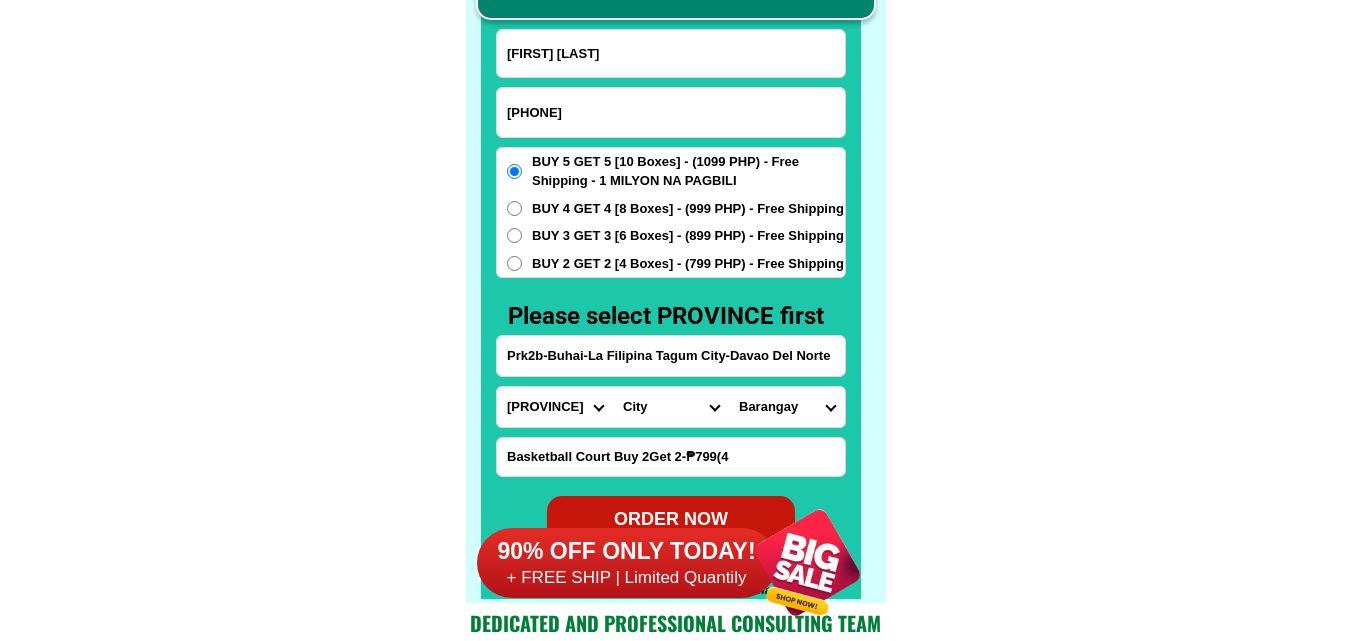 click on "City Asuncion Braulio-e.-dujali [PROVINCE] [PROVINCE] [PROVINCE] Island-garden-city-of-samal Kapalong New-corella Panabo-city Tagum-city Talaingod" at bounding box center [671, 407] 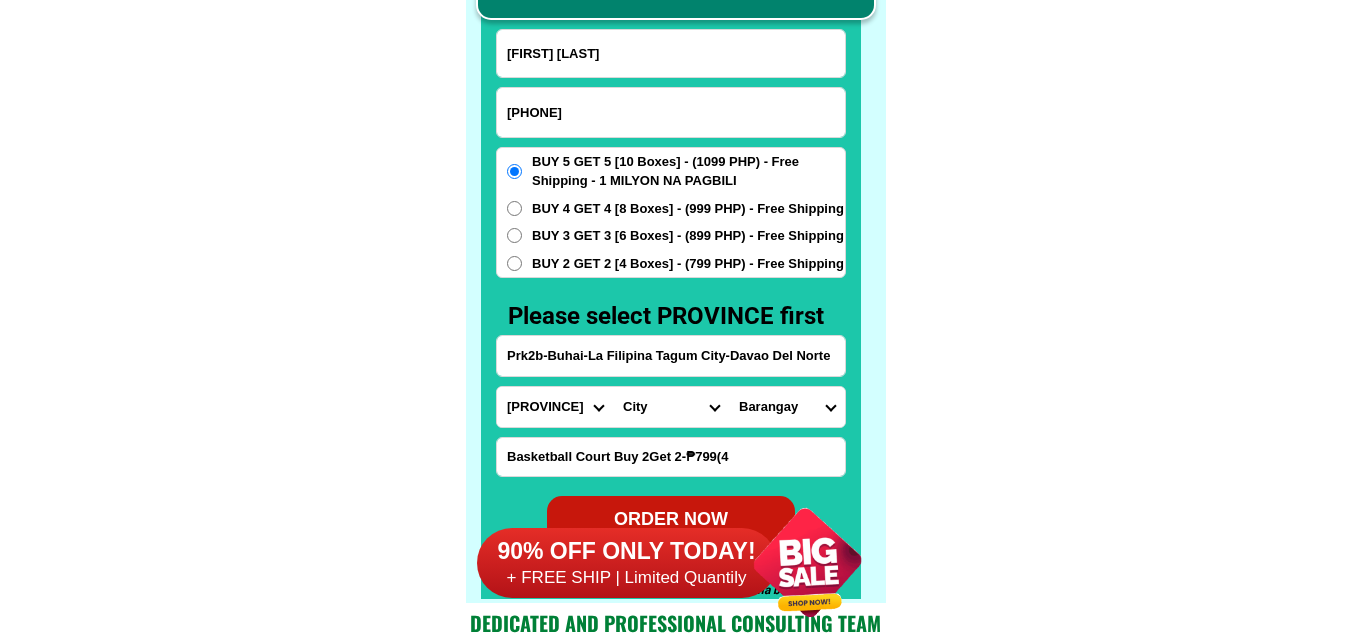 select on "63_7732798" 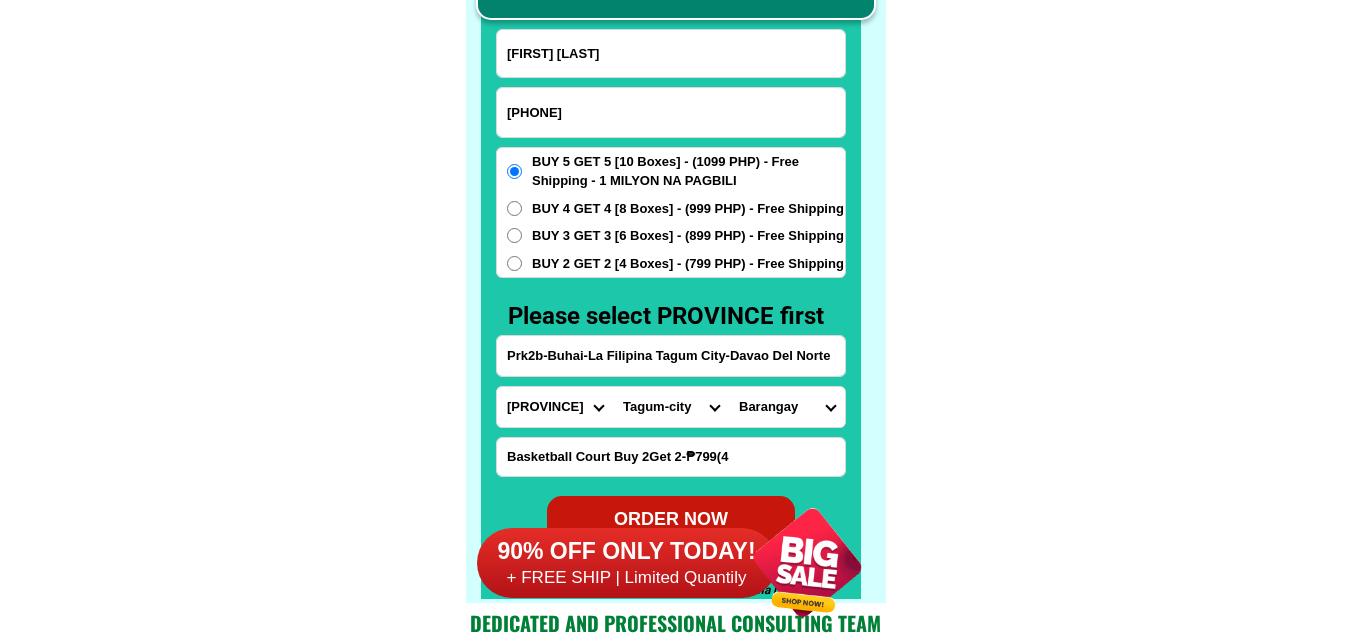 click on "City Asuncion Braulio-e.-dujali [PROVINCE] [PROVINCE] [PROVINCE] Island-garden-city-of-samal Kapalong New-corella Panabo-city Tagum-city Talaingod" at bounding box center (671, 407) 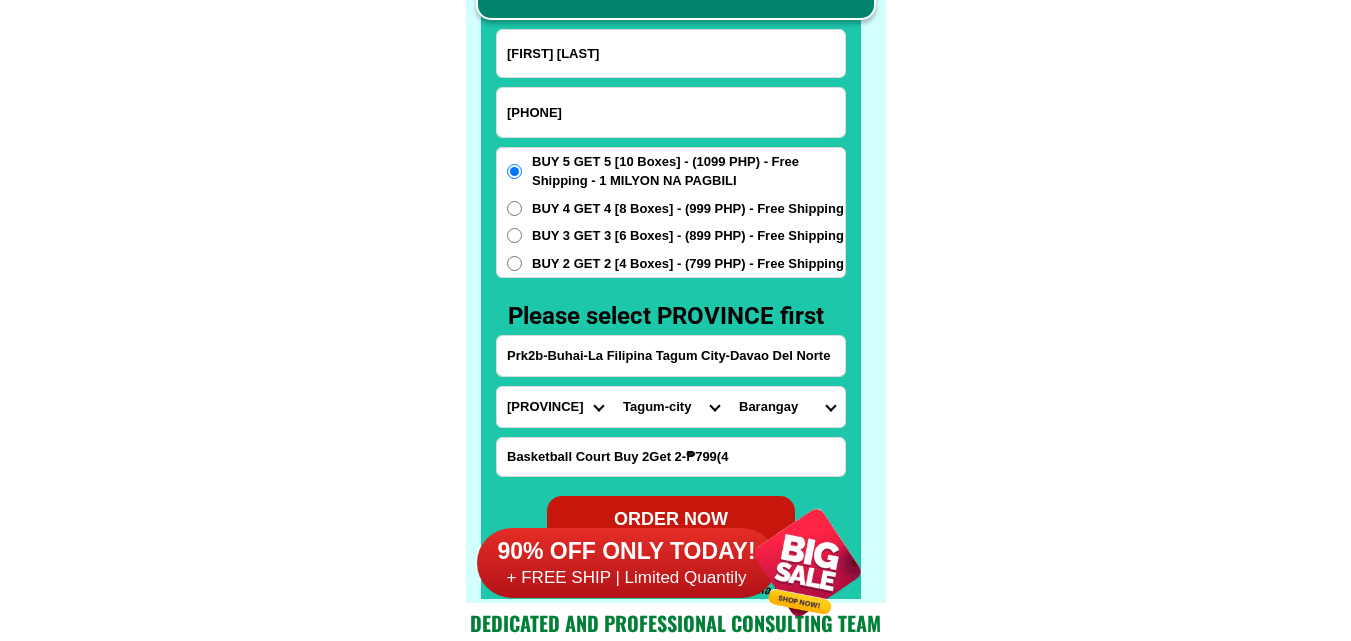 click on "Barangay Ayusan norte Ayusan sur Barangay i (pob.) Barangay ii (pob.) Barangay iii (pob.) Barangay iv (pob.) Barangay ix Barangay v (pob.) Barangay vi (pob.) Barangay vii Barangay viii Barraca Beddeng daya Beddeng laud Bongtolan Bulala Cabalangegan Cabaroan daya Cabaroan laud Camangaan Capangpangan Mindoro Nagsangalan Pantay daya Pantay fatima Pantay laud Paoa Paratong Pong-ol Purok-a-bassit Purok-a-dackel Raois Rugsuanan Salindeg San jose San julian norte San julian sur San pedro Tamag" at bounding box center (787, 407) 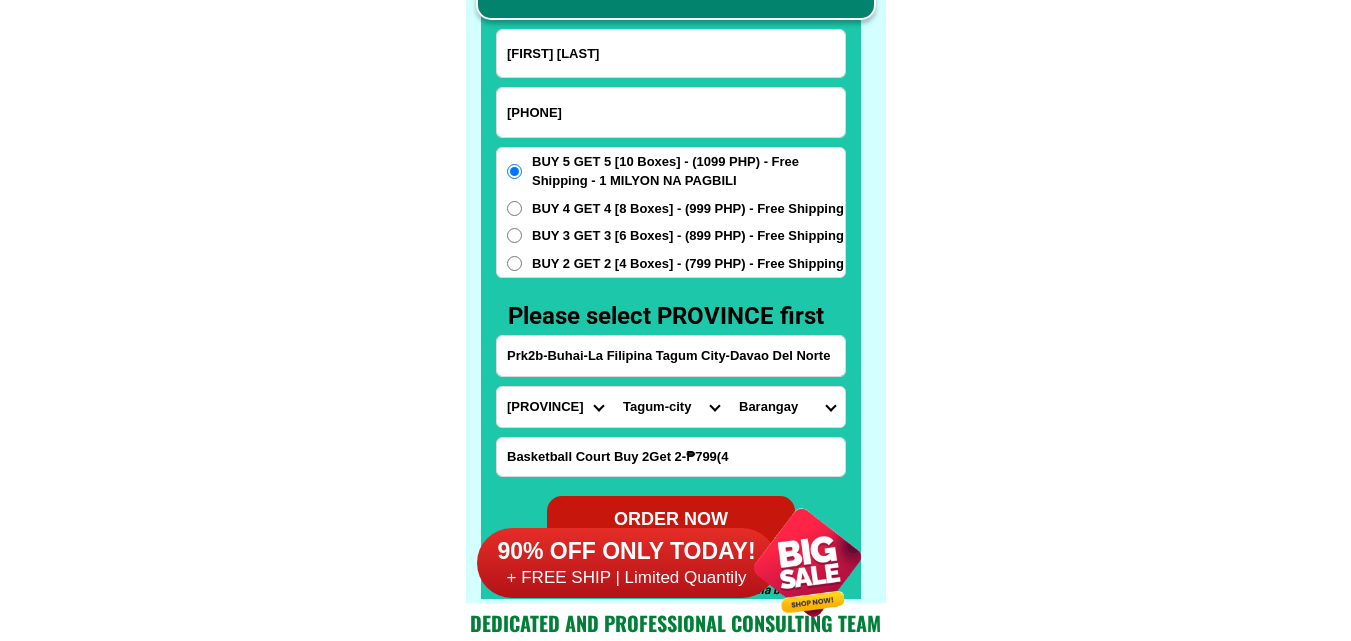 click on "Barangay Ayusan norte Ayusan sur Barangay i (pob.) Barangay ii (pob.) Barangay iii (pob.) Barangay iv (pob.) Barangay ix Barangay v (pob.) Barangay vi (pob.) Barangay vii Barangay viii Barraca Beddeng daya Beddeng laud Bongtolan Bulala Cabalangegan Cabaroan daya Cabaroan laud Camangaan Capangpangan Mindoro Nagsangalan Pantay daya Pantay fatima Pantay laud Paoa Paratong Pong-ol Purok-a-bassit Purok-a-dackel Raois Rugsuanan Salindeg San jose San julian norte San julian sur San pedro Tamag" at bounding box center (787, 407) 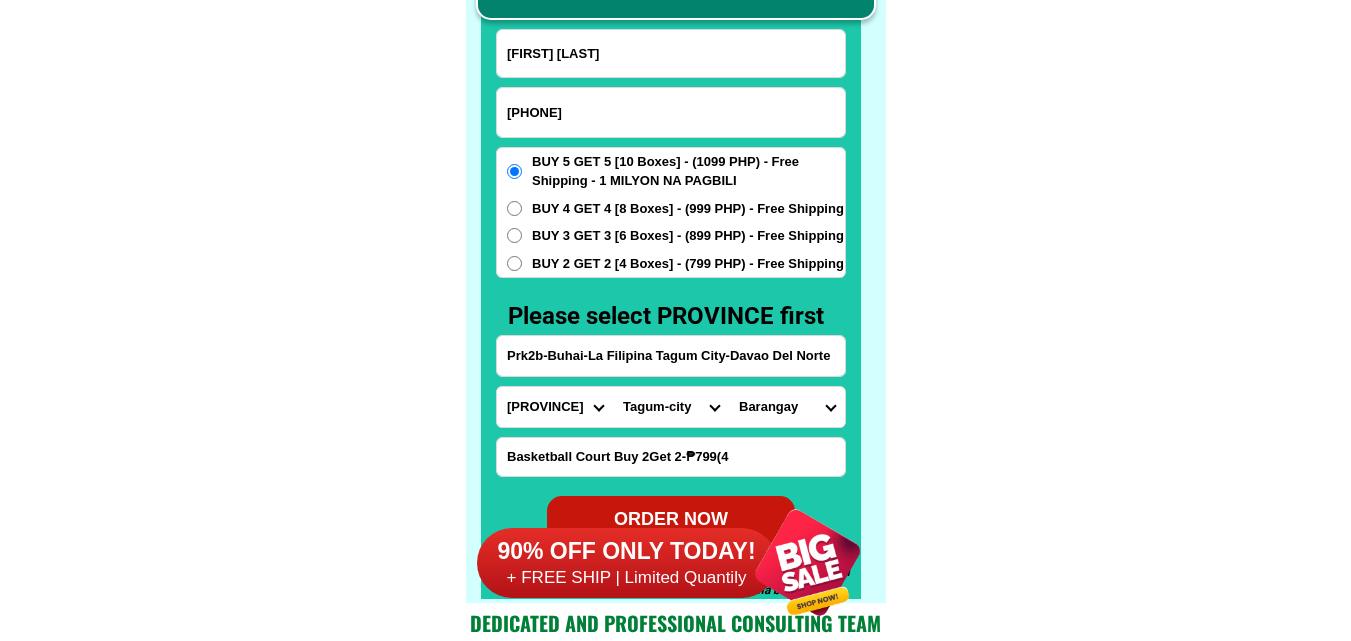 click on "Barangay Ayusan norte Ayusan sur Barangay i (pob.) Barangay ii (pob.) Barangay iii (pob.) Barangay iv (pob.) Barangay ix Barangay v (pob.) Barangay vi (pob.) Barangay vii Barangay viii Barraca Beddeng daya Beddeng laud Bongtolan Bulala Cabalangegan Cabaroan daya Cabaroan laud Camangaan Capangpangan Mindoro Nagsangalan Pantay daya Pantay fatima Pantay laud Paoa Paratong Pong-ol Purok-a-bassit Purok-a-dackel Raois Rugsuanan Salindeg San jose San julian norte San julian sur San pedro Tamag" at bounding box center (787, 407) 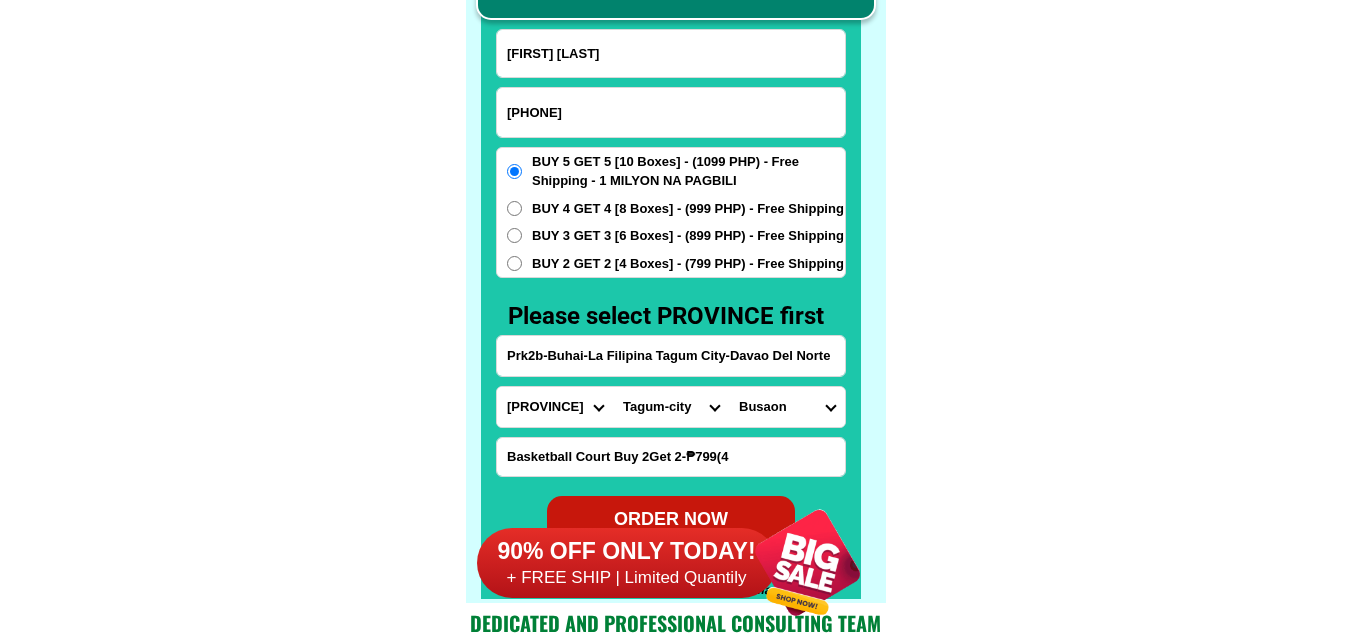drag, startPoint x: 984, startPoint y: 263, endPoint x: 936, endPoint y: 270, distance: 48.507732 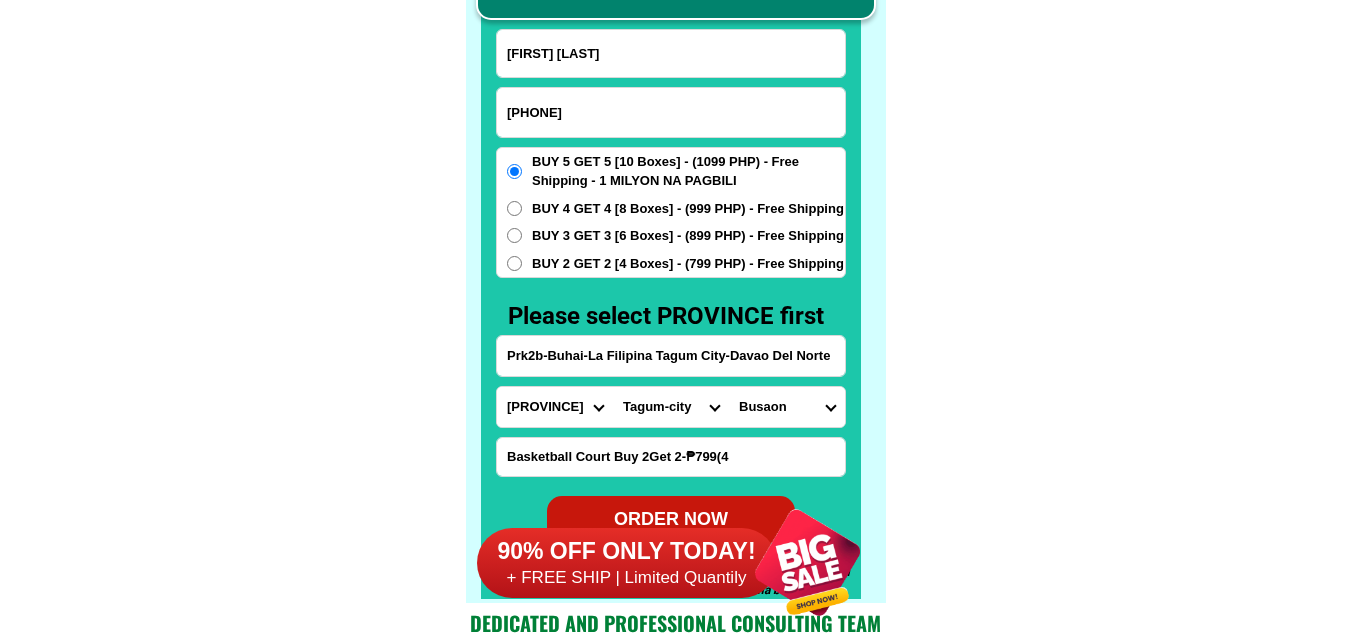 click on "FREE SHIPPING NATIONWIDE Contact Review Introduction Product BONA VITA COFFEE Comprehensive health protection solution
Research by [PERSON] and [PERSON] ✅ 𝙰𝚗𝚝𝚒 𝙲𝚊𝚗𝚌𝚎𝚛 ✅ 𝙰𝚗𝚝𝚒 𝚂𝚝𝚛𝚘𝚔𝚎
✅ 𝙰𝚗𝚝𝚒 𝙳𝚒𝚊𝚋𝚎𝚝𝚒𝚌 ✅ 𝙳𝚒𝚊𝚋𝚎𝚝𝚎𝚜 FAKE VS ORIGINAL Noon: nagkaroon ng cancer, hindi makalakad ng normal pagkatapos: uminom ng Bonavita dalawang beses sa isang araw, maaaring maglakad nang mag-isa, bawasan ang mga sintomas ng kanser The product has been certified for
safety and effectiveness Prevent and combat signs of diabetes, hypertension, and cardiovascular diseases Helps strengthen bones and joints Prevent cancer Reduce excess fat Anti-aging BONAVITA CAFE WITH HYDROLYZED COLLAGEN Enemy of the cause of disease [LAST] [FIRST] Department of Philippines General Hospital shared that BONA VITA CAFE sprouts are the panacea in anti - aging and anti-disease. Start After 1 week" at bounding box center [675, -6201] 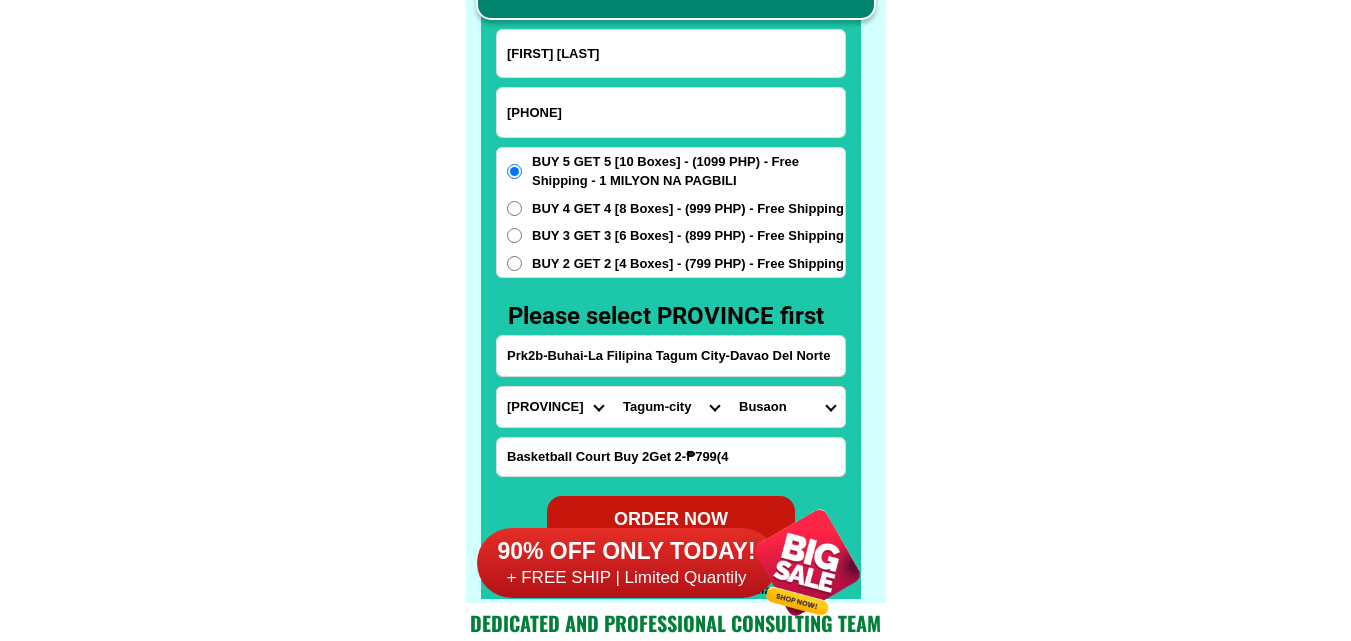 click on "Prk2b-Buhai-La Filipina Tagum City-Davao Del Norte" at bounding box center (671, 356) 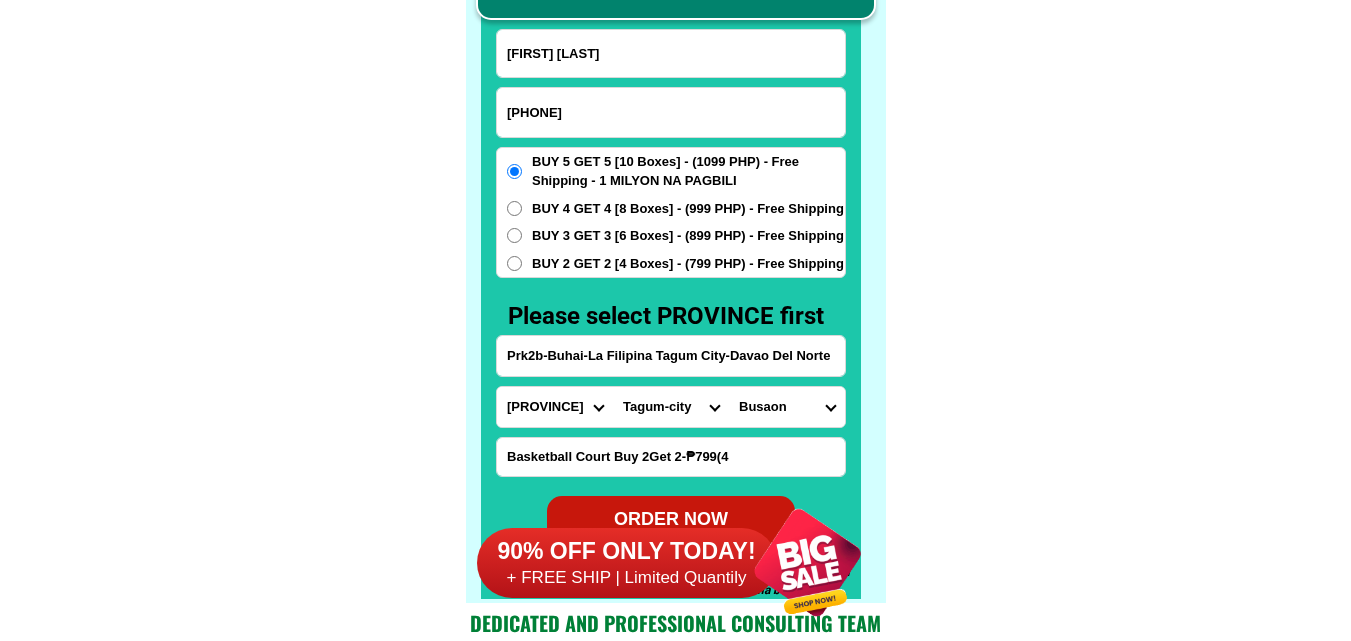 click on "Barangay Ayusan norte Ayusan sur Barangay i (pob.) Barangay ii (pob.) Barangay iii (pob.) Barangay iv (pob.) Barangay ix Barangay v (pob.) Barangay vi (pob.) Barangay vii Barangay viii Barraca Beddeng daya Beddeng laud Bongtolan Bulala Cabalangegan Cabaroan daya Cabaroan laud Camangaan Capangpangan Mindoro Nagsangalan Pantay daya Pantay fatima Pantay laud Paoa Paratong Pong-ol Purok-a-bassit Purok-a-dackel Raois Rugsuanan Salindeg San jose San julian norte San julian sur San pedro Tamag" at bounding box center [787, 407] 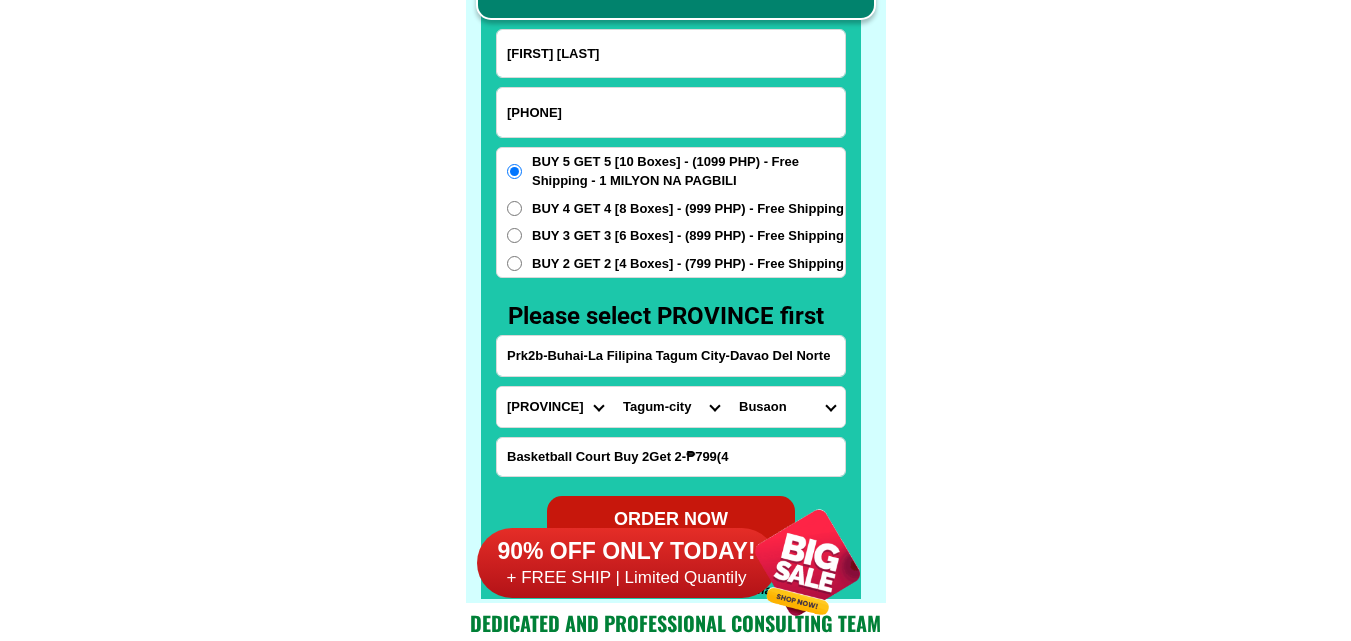 select on "63_7732798718" 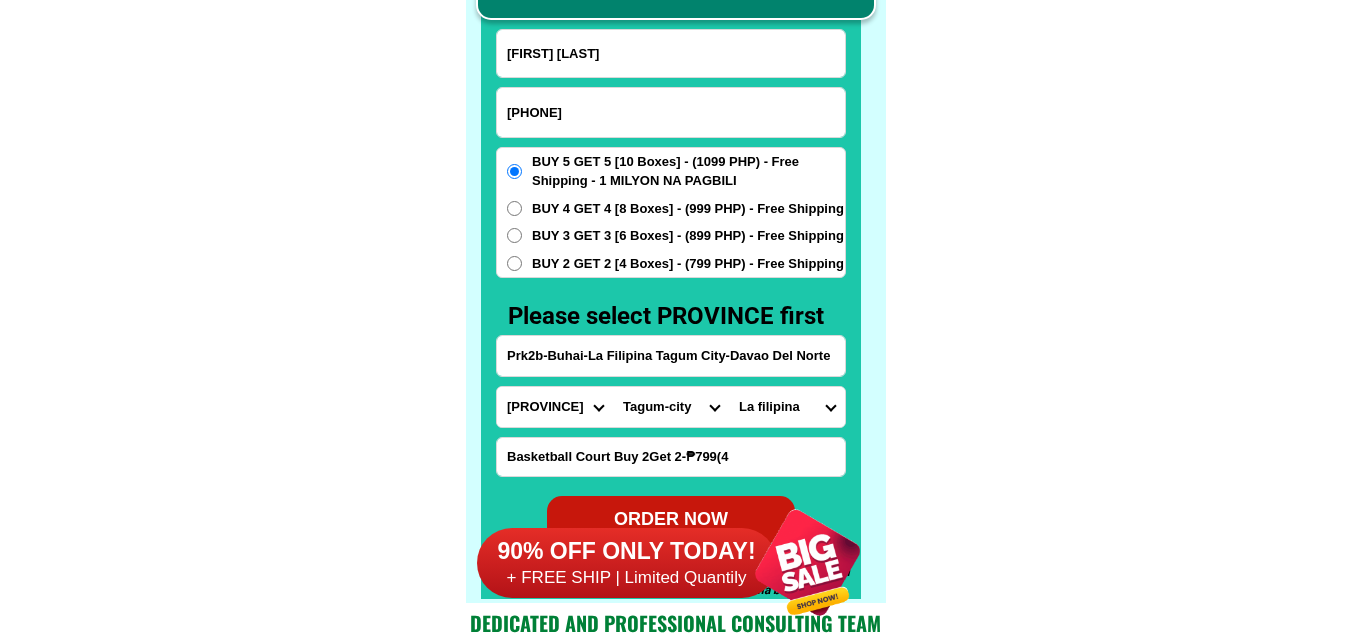 click on "Barangay Ayusan norte Ayusan sur Barangay i (pob.) Barangay ii (pob.) Barangay iii (pob.) Barangay iv (pob.) Barangay ix Barangay v (pob.) Barangay vi (pob.) Barangay vii Barangay viii Barraca Beddeng daya Beddeng laud Bongtolan Bulala Cabalangegan Cabaroan daya Cabaroan laud Camangaan Capangpangan Mindoro Nagsangalan Pantay daya Pantay fatima Pantay laud Paoa Paratong Pong-ol Purok-a-bassit Purok-a-dackel Raois Rugsuanan Salindeg San jose San julian norte San julian sur San pedro Tamag" at bounding box center (787, 407) 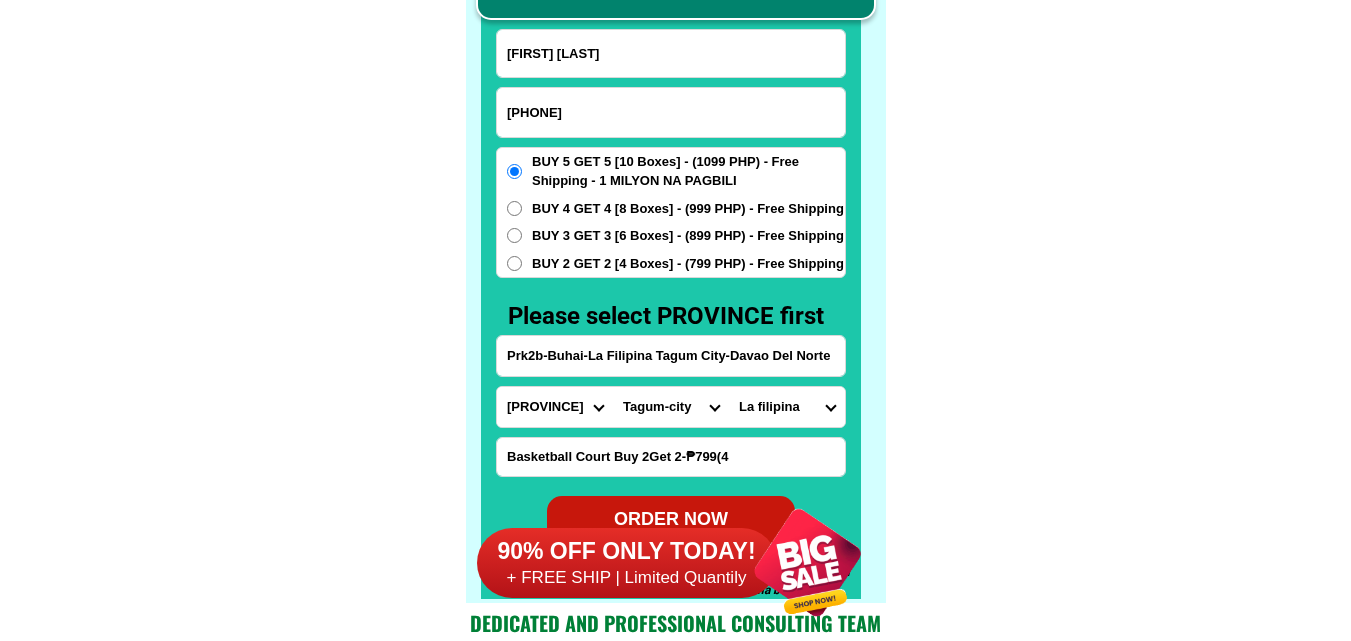 click on "BUY 2 GET 2 [4 Boxes] - (799 PHP) - Free Shipping" at bounding box center (688, 264) 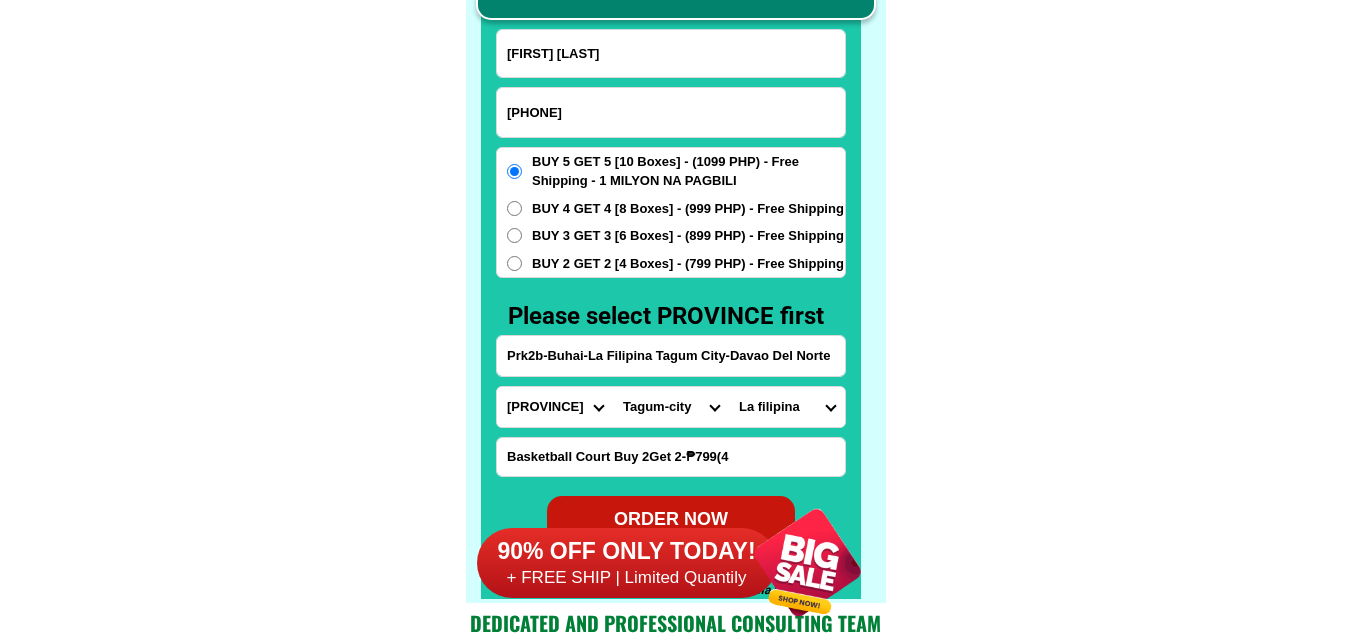 click on "BUY 2 GET 2 [4 Boxes] - (799 PHP) - Free Shipping" at bounding box center [514, 263] 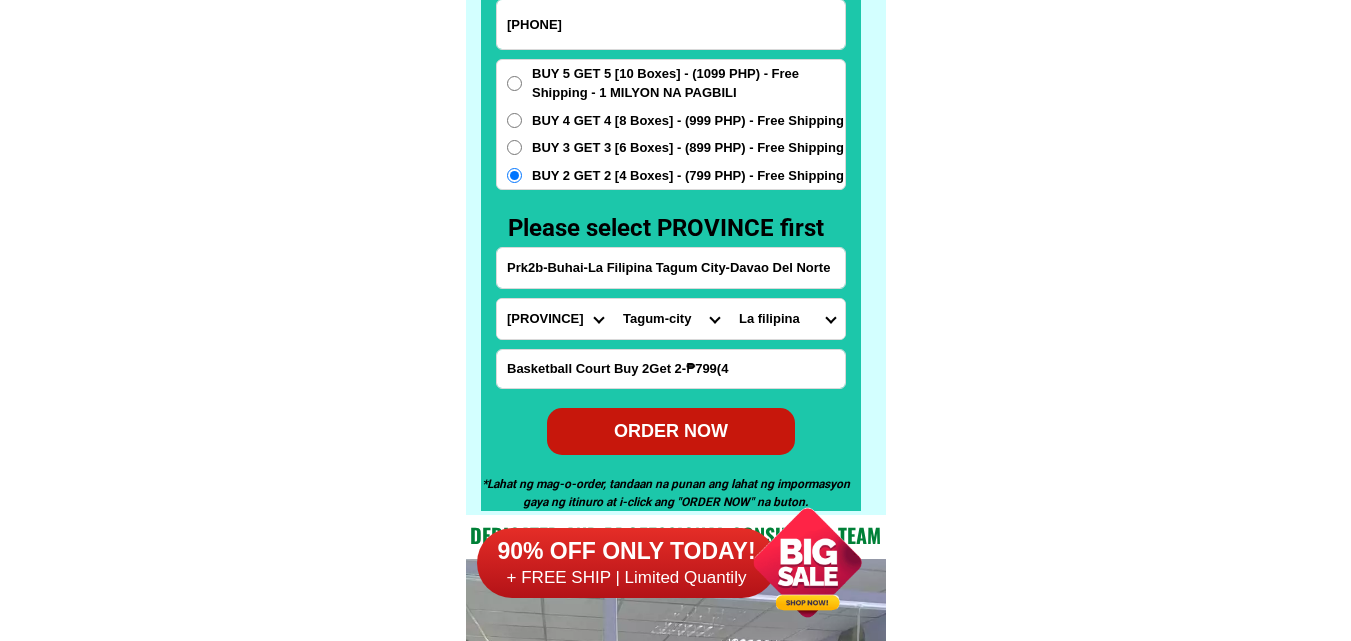 scroll, scrollTop: 15746, scrollLeft: 0, axis: vertical 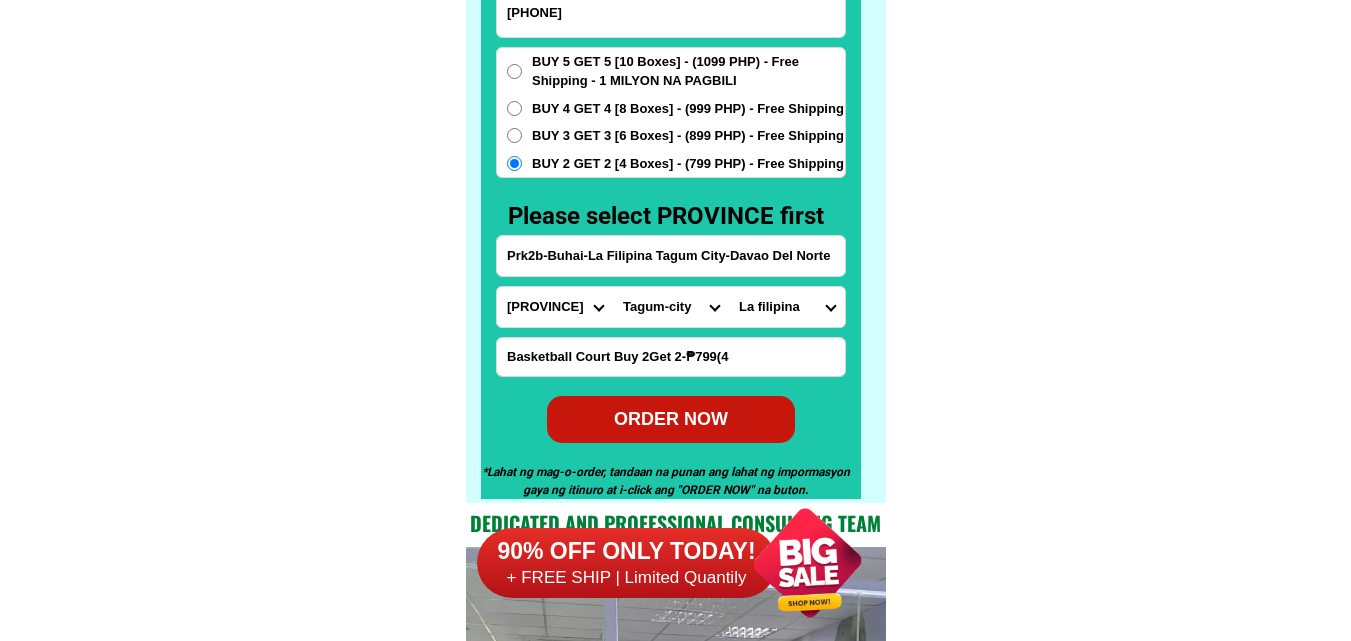 click on "ORDER NOW" at bounding box center (671, 419) 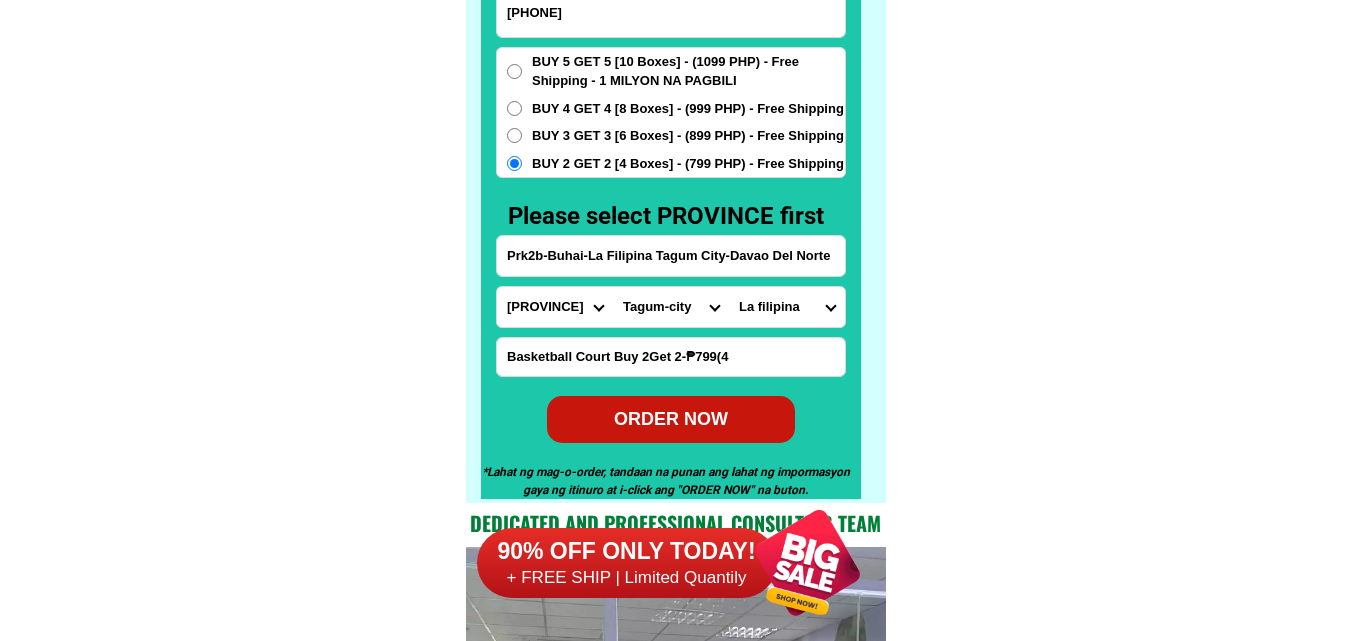 radio on "true" 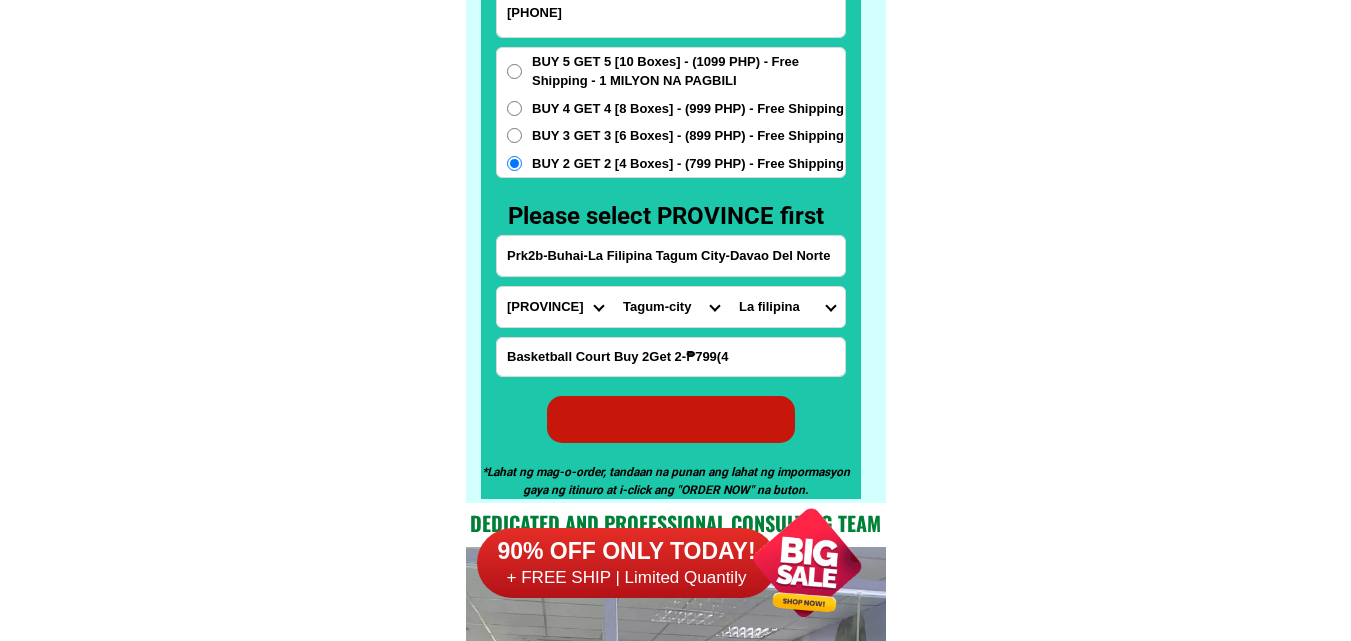 radio on "true" 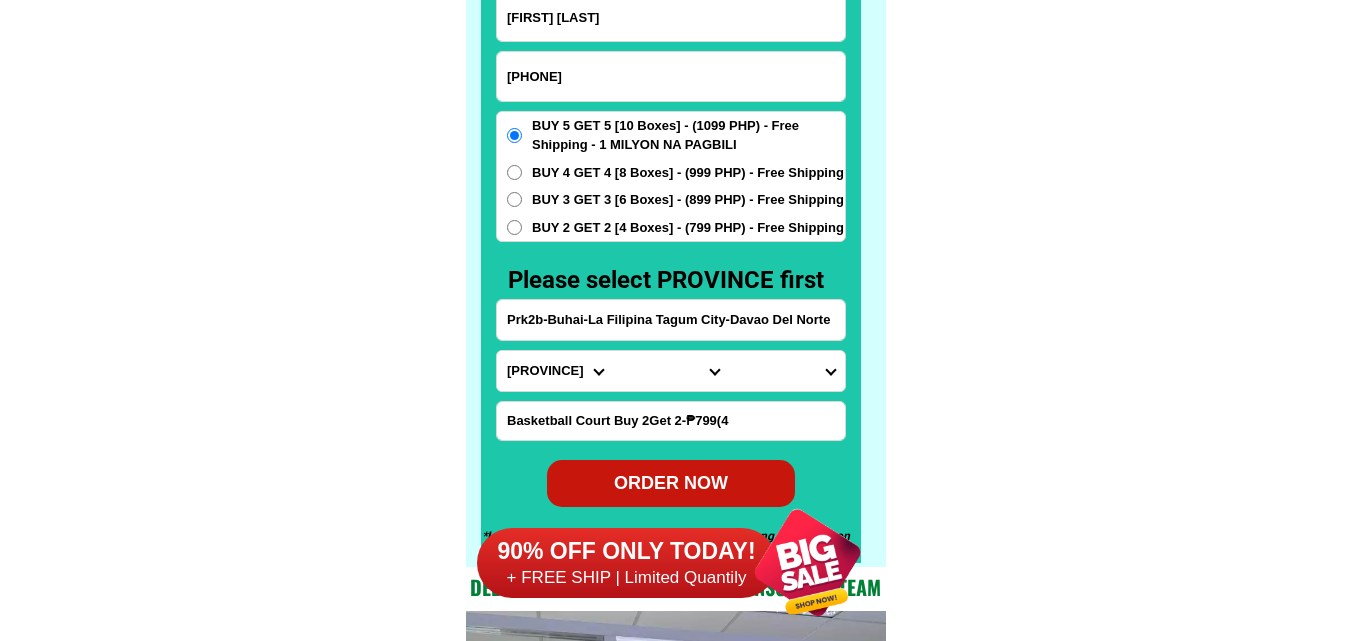 scroll, scrollTop: 15646, scrollLeft: 0, axis: vertical 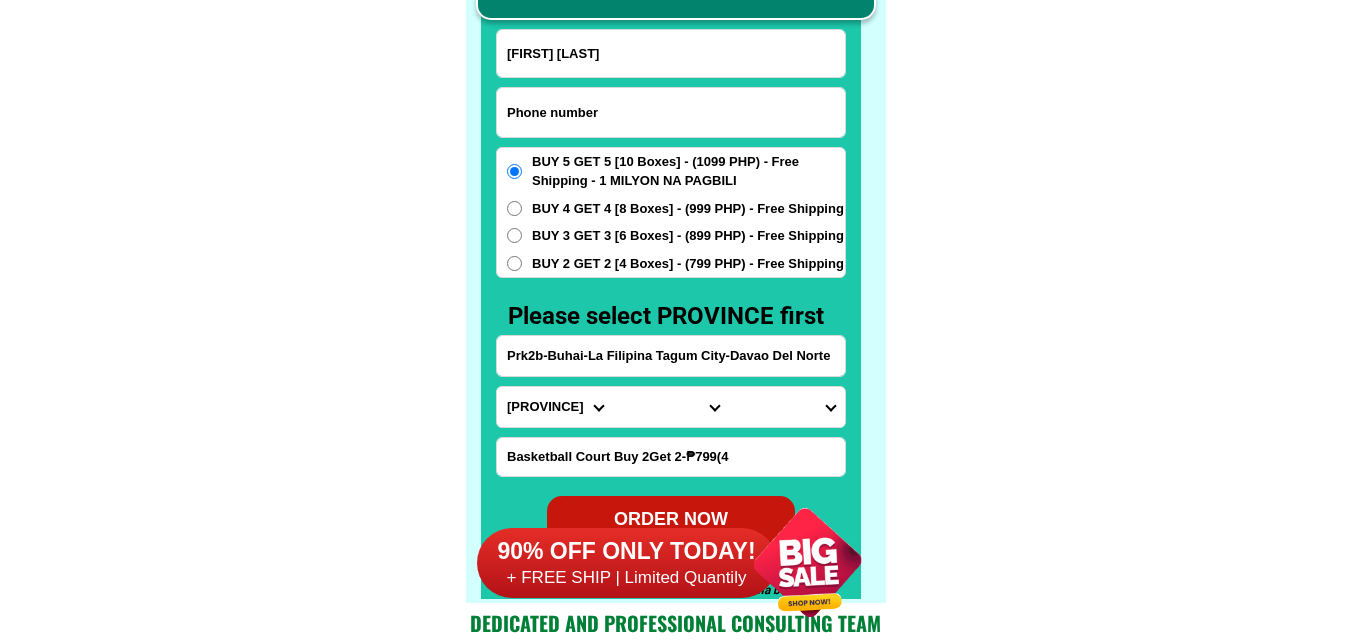 paste on "[PHONE]" 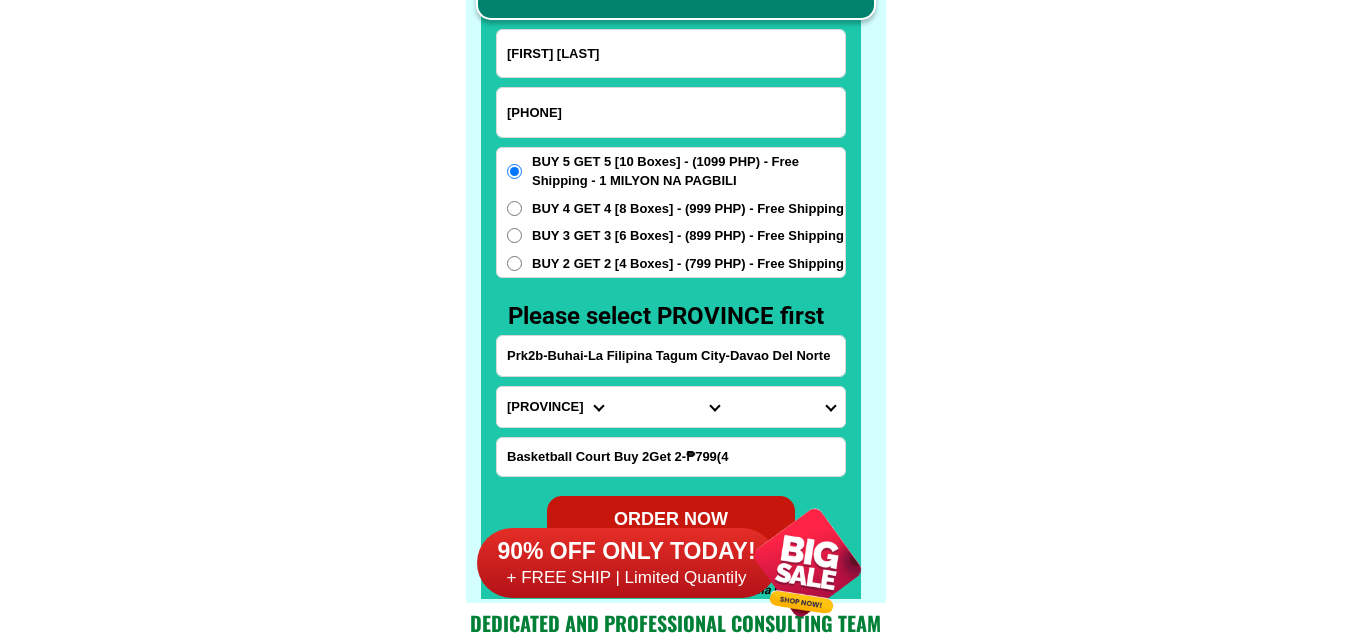 click on "[PHONE]" at bounding box center [671, 112] 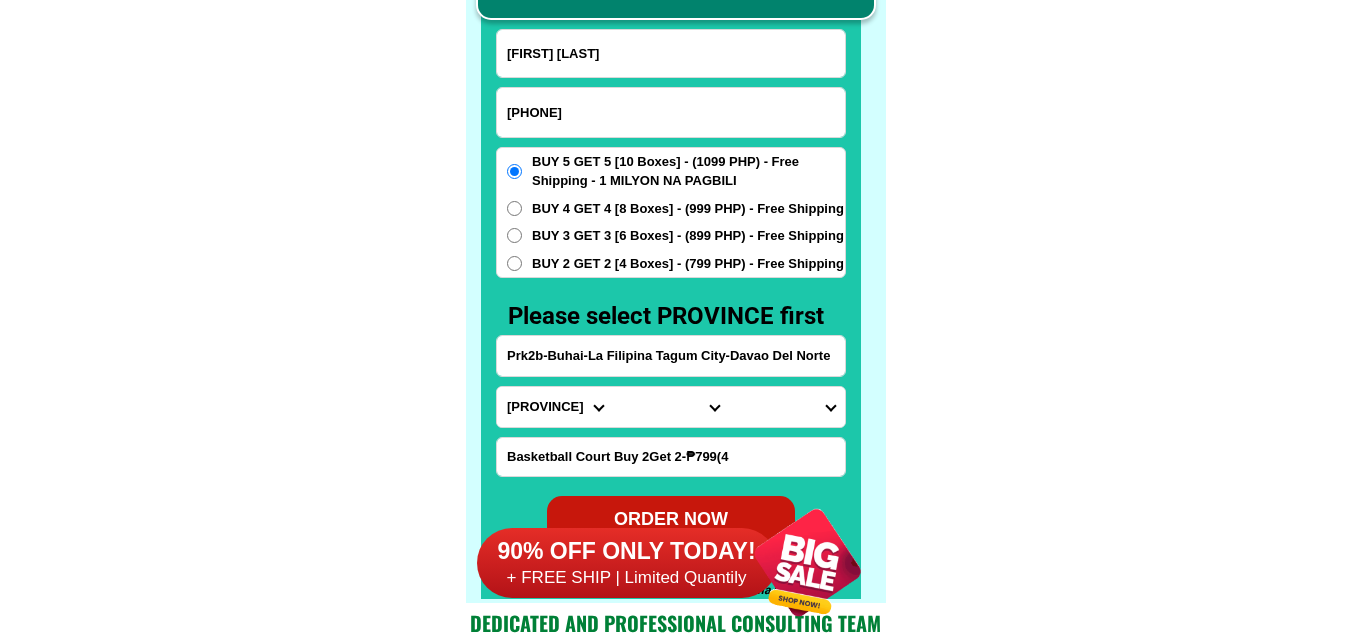 click on "[PHONE]" at bounding box center (671, 112) 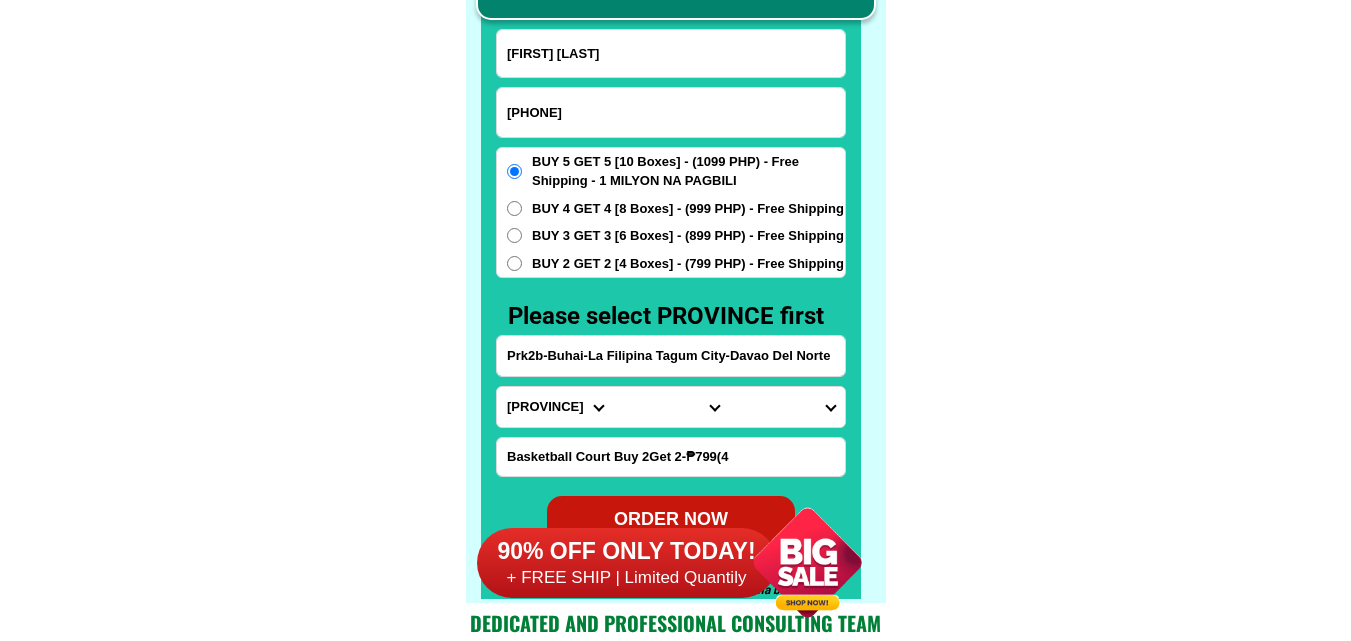 click on "[PHONE]" at bounding box center (671, 112) 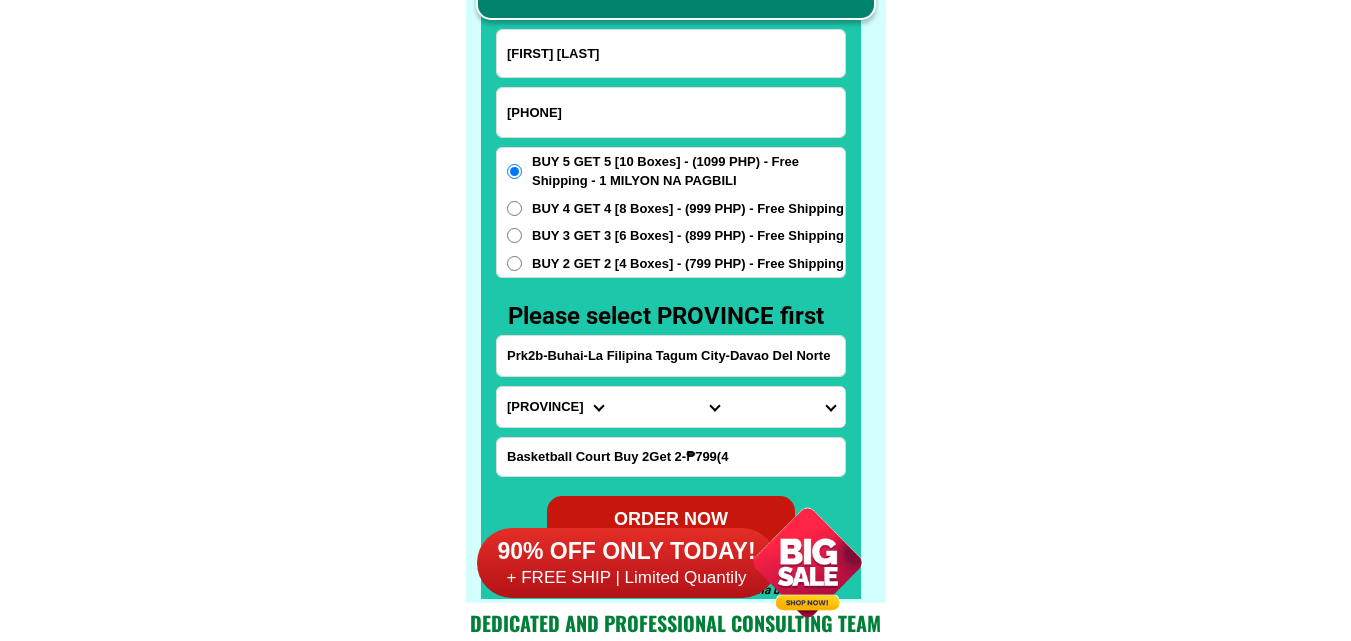 type on "[PHONE]" 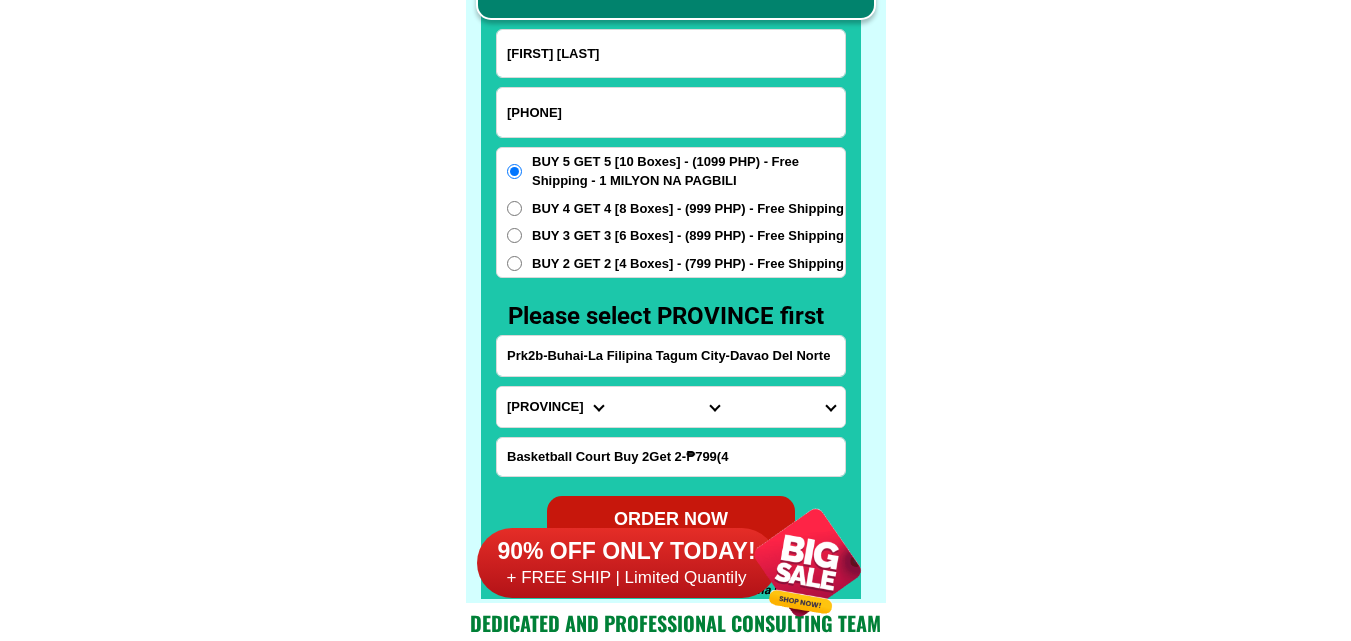 click on "FREE SHIPPING NATIONWIDE Contact Review Introduction Product BONA VITA COFFEE Comprehensive health protection solution
Research by [PERSON] and [PERSON] ✅ 𝙰𝚗𝚝𝚒 𝙲𝚊𝚗𝚌𝚎𝚛 ✅ 𝙰𝚗𝚝𝚒 𝚂𝚝𝚛𝚘𝚔𝚎
✅ 𝙰𝚗𝚝𝚒 𝙳𝚒𝚊𝚋𝚎𝚝𝚒𝚌 ✅ 𝙳𝚒𝚊𝚋𝚎𝚝𝚎𝚜 FAKE VS ORIGINAL Noon: nagkaroon ng cancer, hindi makalakad ng normal pagkatapos: uminom ng Bonavita dalawang beses sa isang araw, maaaring maglakad nang mag-isa, bawasan ang mga sintomas ng kanser The product has been certified for
safety and effectiveness Prevent and combat signs of diabetes, hypertension, and cardiovascular diseases Helps strengthen bones and joints Prevent cancer Reduce excess fat Anti-aging BONAVITA CAFE WITH HYDROLYZED COLLAGEN Enemy of the cause of disease [LAST] [FIRST] Department of Philippines General Hospital shared that BONA VITA CAFE sprouts are the panacea in anti - aging and anti-disease. Start After 1 week" at bounding box center [675, -6201] 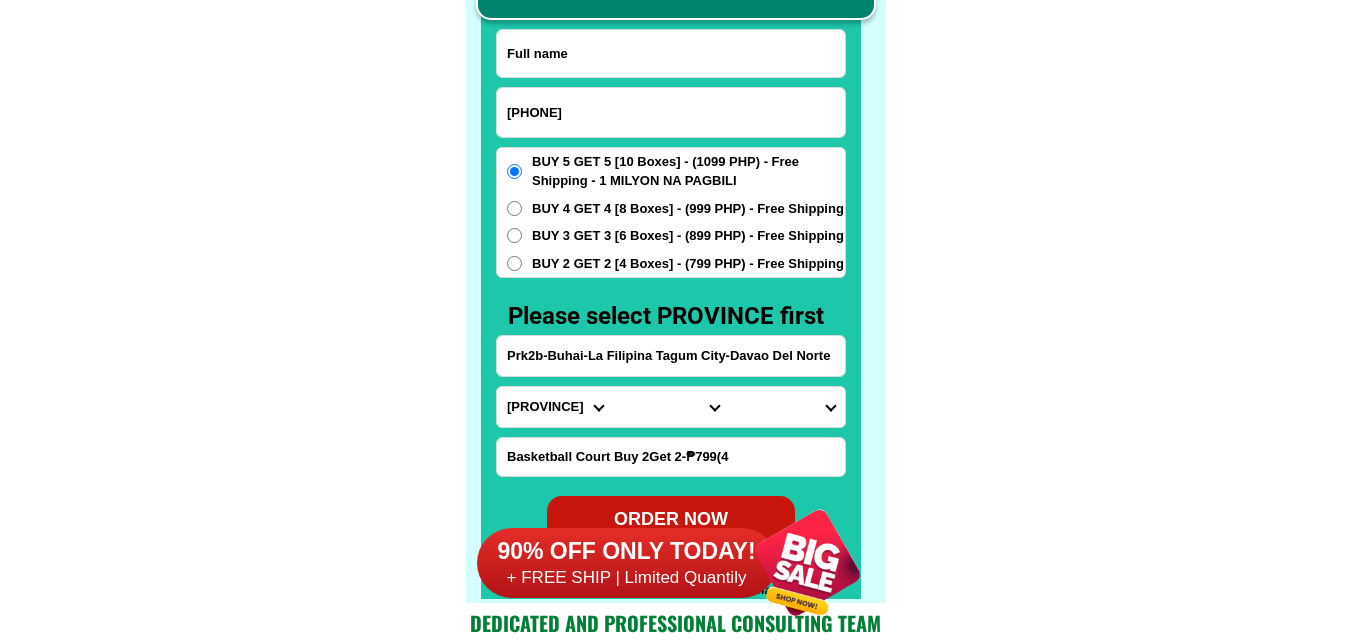 click at bounding box center [671, 53] 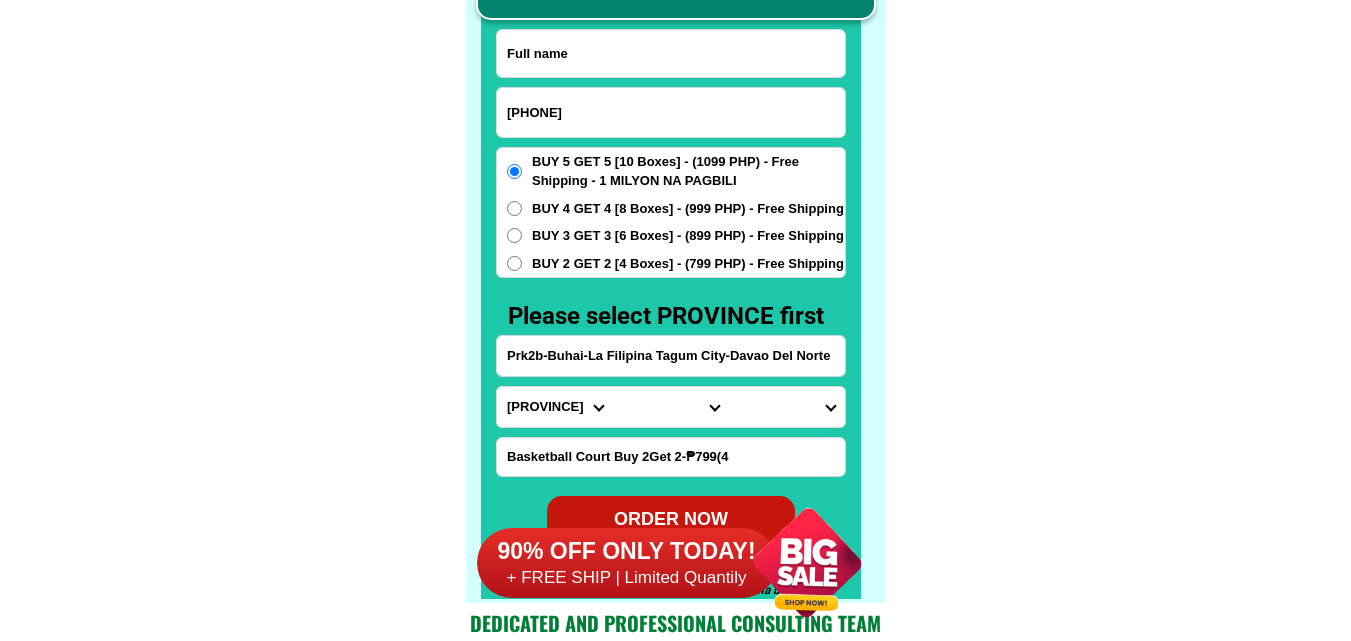 paste on "[FIRST] [LAST]" 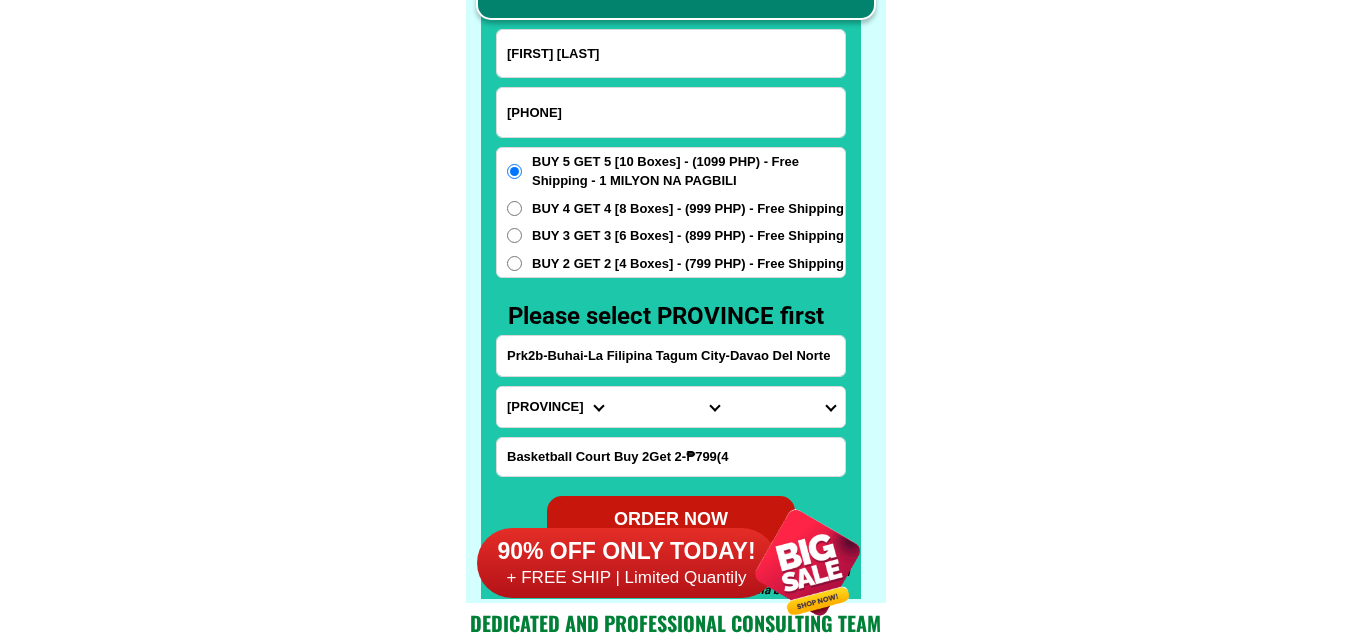 type on "[FIRST] [LAST]" 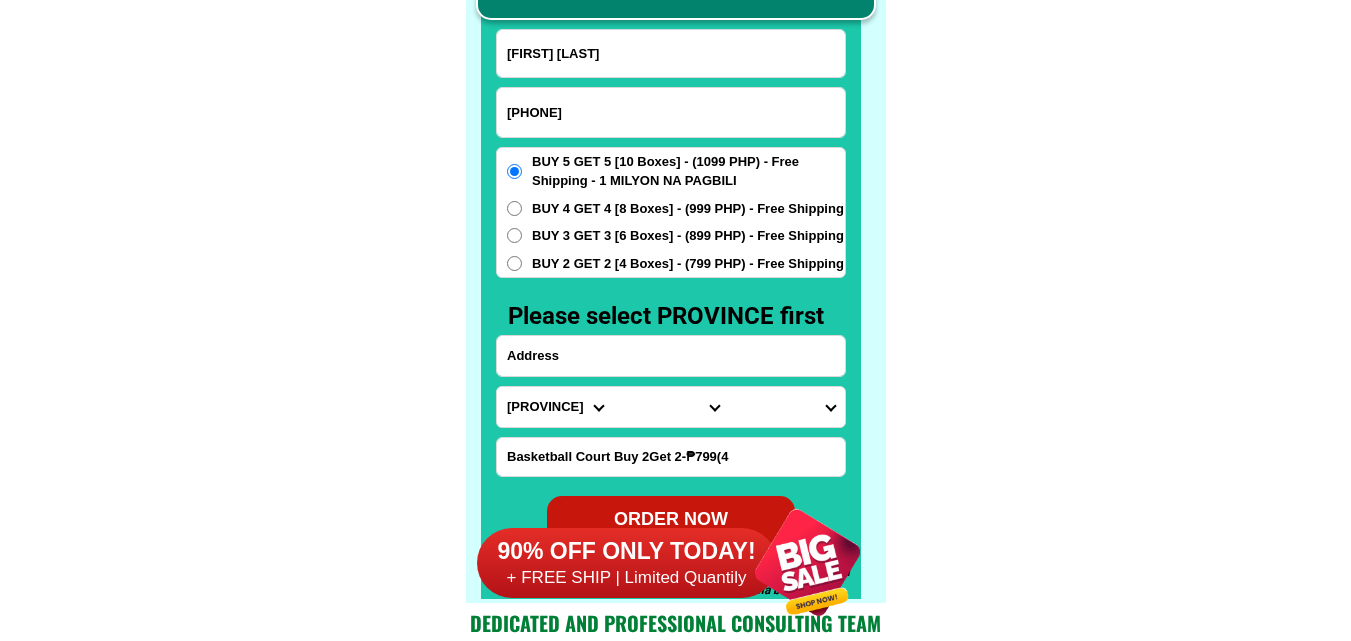drag, startPoint x: 622, startPoint y: 342, endPoint x: 447, endPoint y: 95, distance: 302.7111 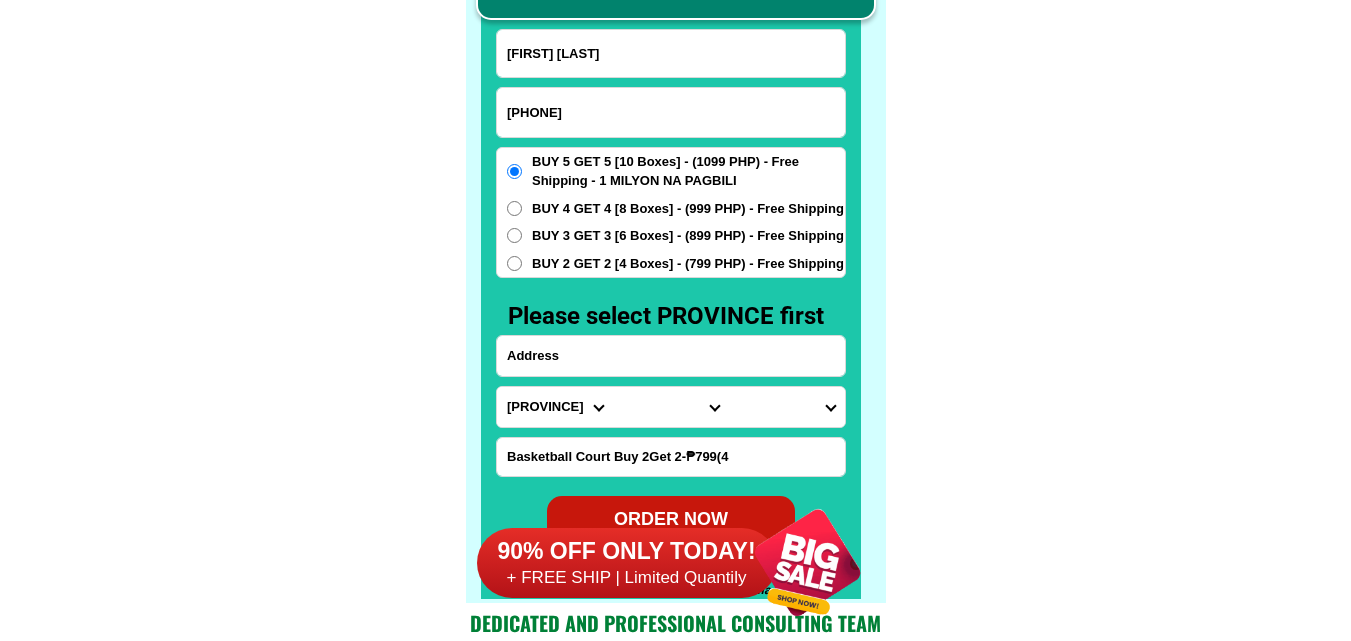 click at bounding box center [671, 356] 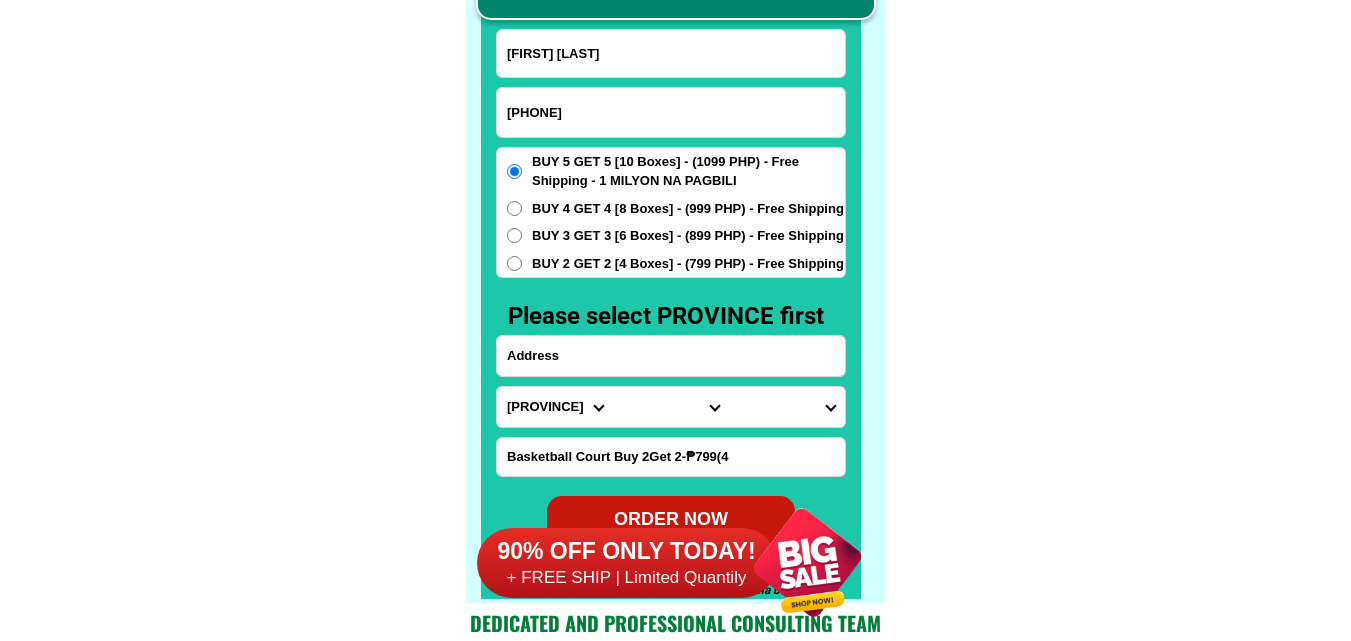 paste on "[NUMBER] [STREET] [BARANGAY] [CITY] [STATE] [POSTAL_CODE]" 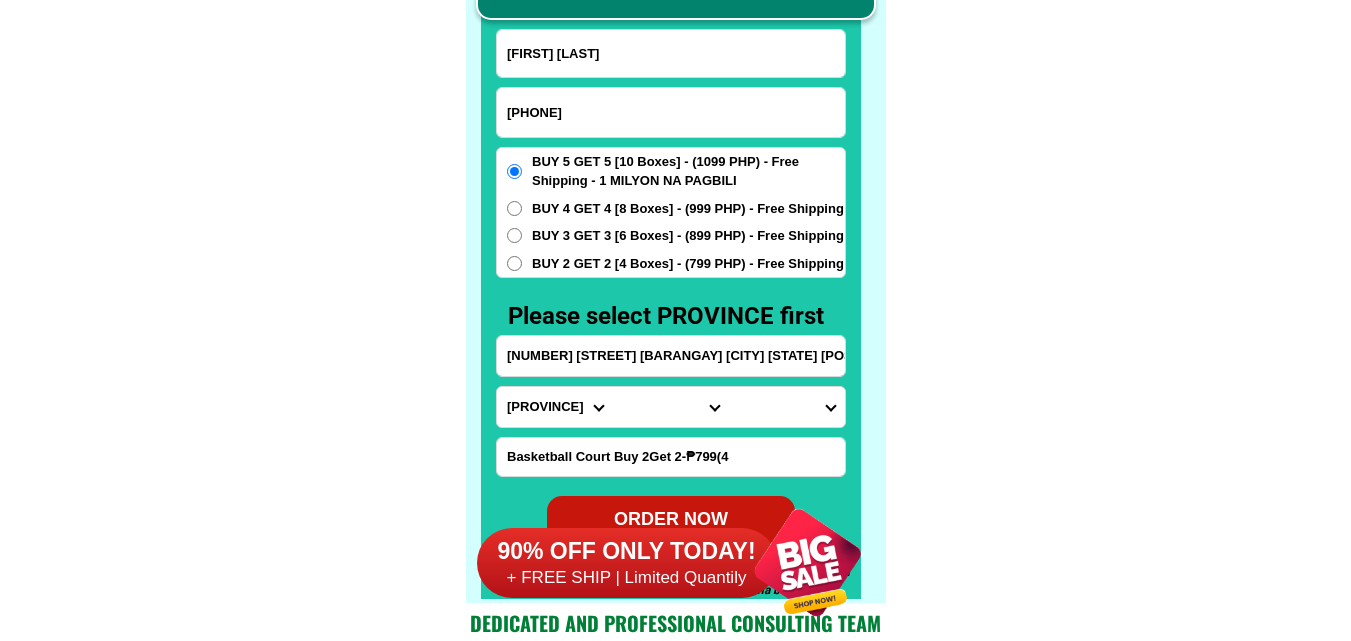 type on "[NUMBER] [STREET] [BARANGAY] [CITY] [STATE] [POSTAL_CODE]" 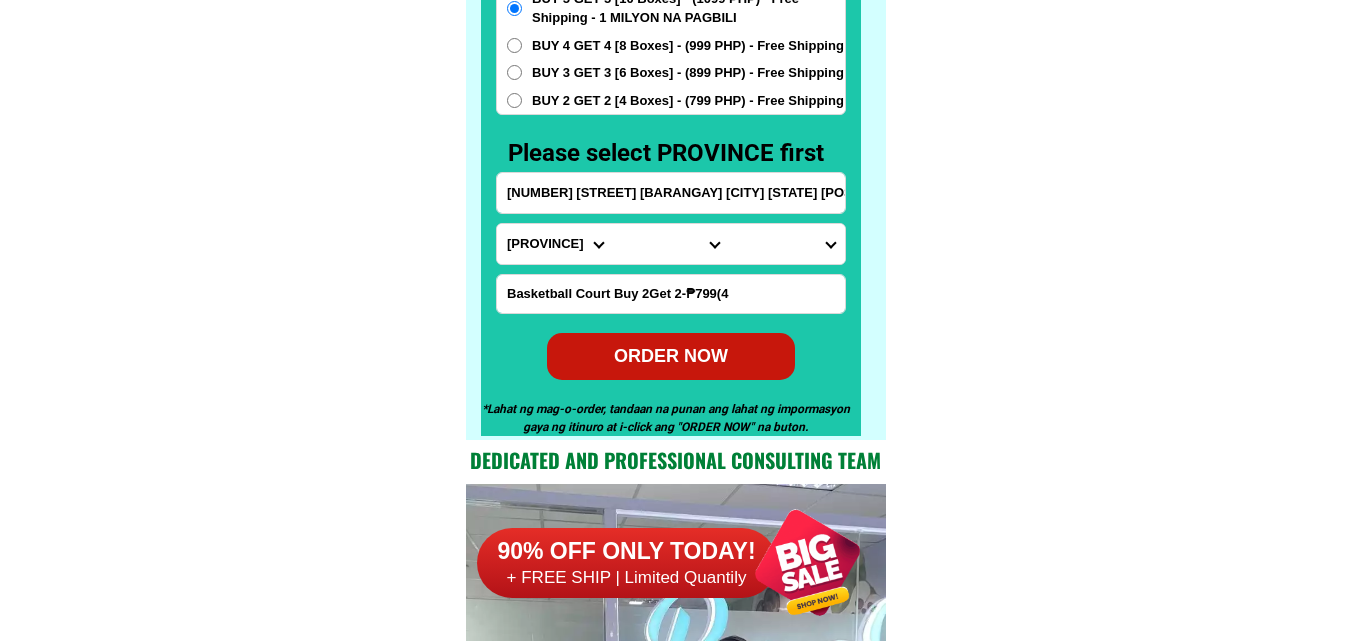 scroll, scrollTop: 15846, scrollLeft: 0, axis: vertical 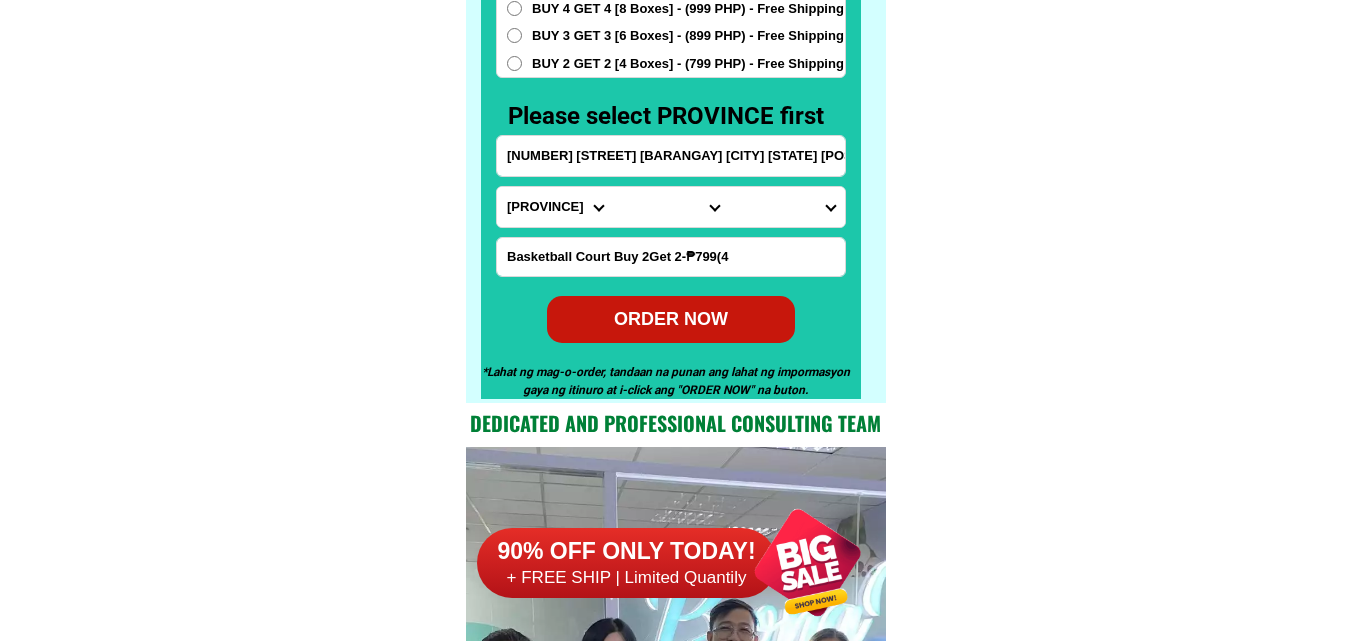 click on "Basketball Court Buy 2Get 2-₱799(4" at bounding box center (671, 257) 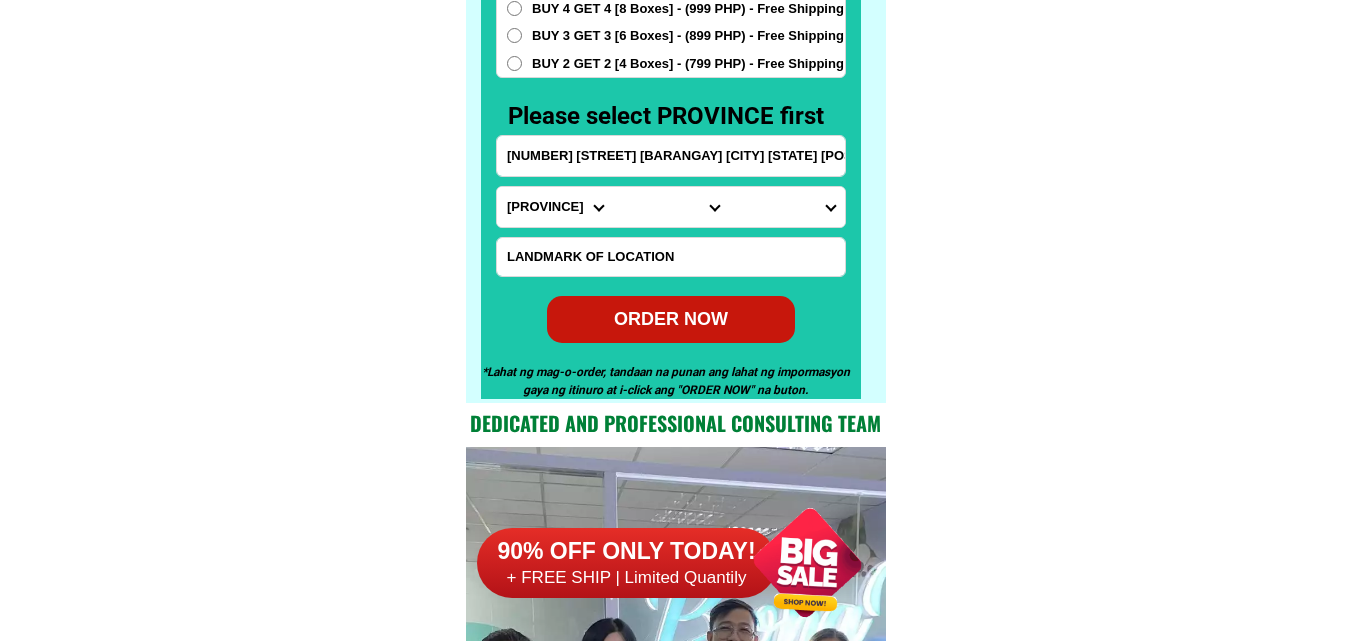 paste on "Back of Burgos West Mem.School" 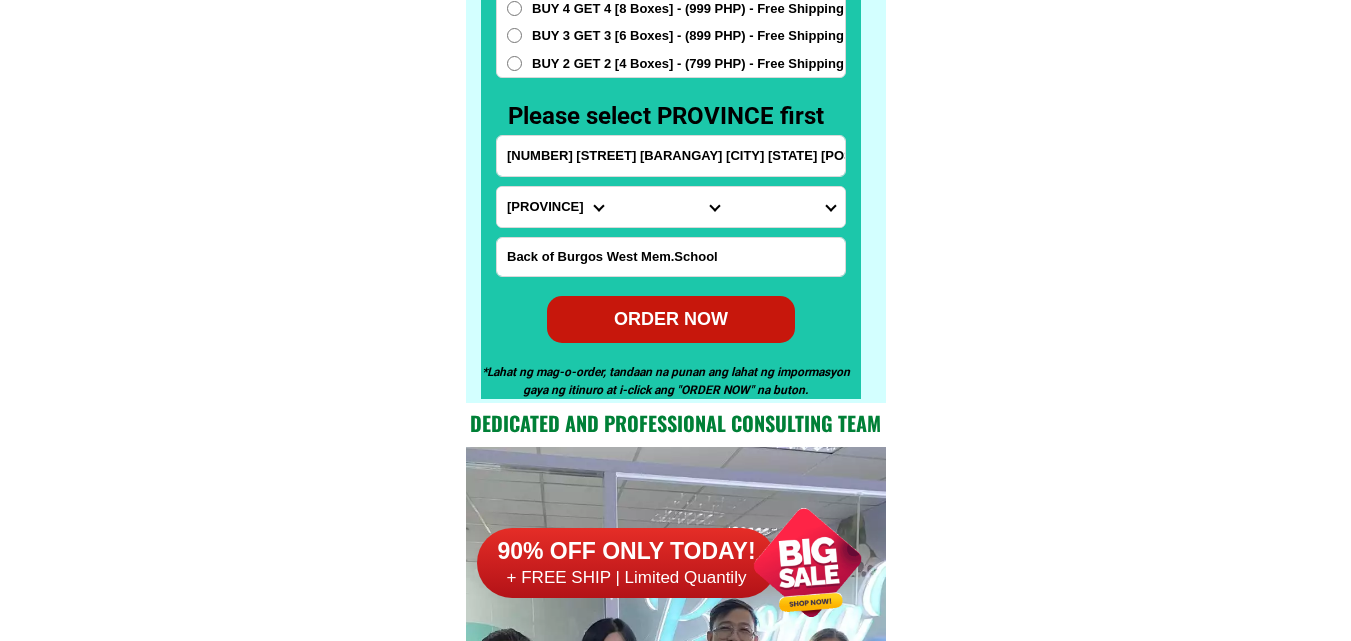 type on "Back of Burgos West Mem.School" 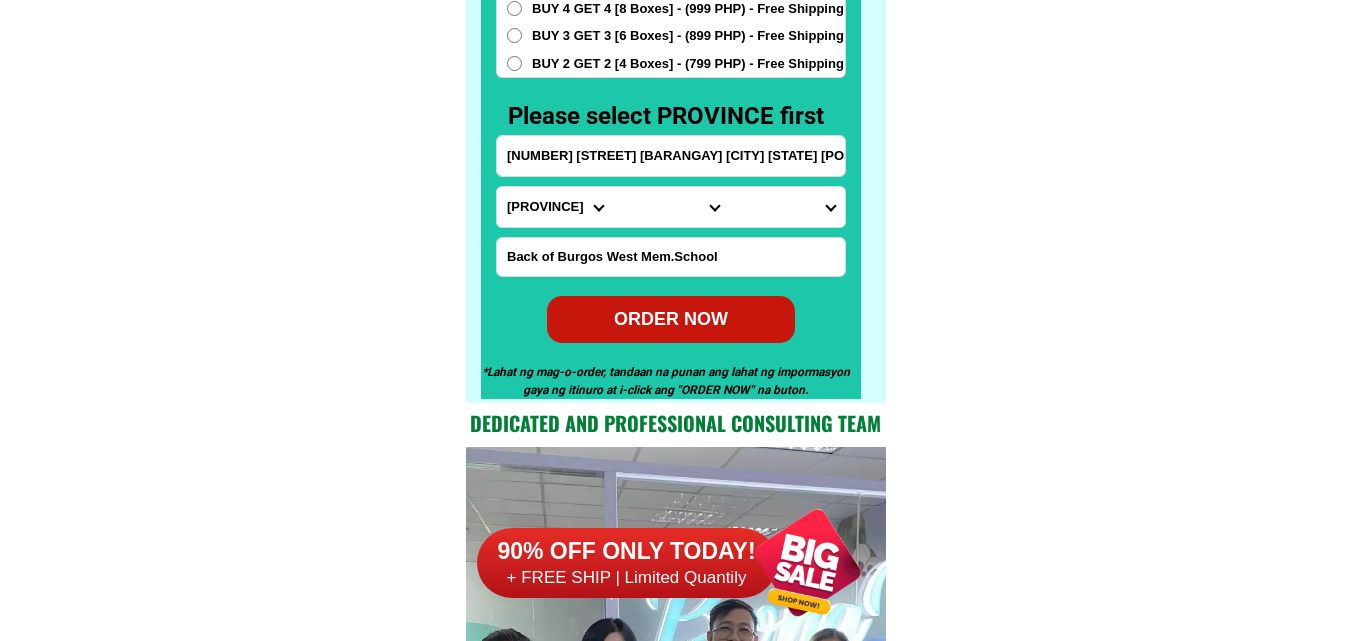 click on "Province Abra Agusan-del-norte Agusan-del-sur Aklan Albay Antique Apayao Aurora Basilan Bataan Batanes Batangas Benguet Biliran Bohol Bukidnon Bulacan Cagayan Camarines-norte Camarines-sur Camiguin Capiz Catanduanes Cavite Cebu Cotabato Davao-de-oro Davao-del-norte Davao-del-sur Davao-occidental Davao-oriental Dinagat-islands Eastern-samar Guimaras Ifugao Ilocos-norte Ilocos-sur Iloilo Isabela Kalinga La-union Laguna Lanao-del-norte Lanao-del-sur Leyte Maguindanao Marinduque Masbate Metro-manila Misamis-occidental Misamis-oriental Mountain-province Negros-occidental Negros-oriental Northern-samar Nueva-ecija Nueva-vizcaya Occidental-mindoro Oriental-mindoro Palawan Pampanga Pangasinan Quezon Quirino Rizal Romblon Sarangani Siquijor Sorsogon South-cotabato Southern-leyte Sultan-kudarat Sulu Surigao-del-norte Surigao-del-sur Tarlac Tawi-tawi Western-samar Zambales Zamboanga-del-norte Zamboanga-del-sur Zamboanga-sibugay" at bounding box center (555, 207) 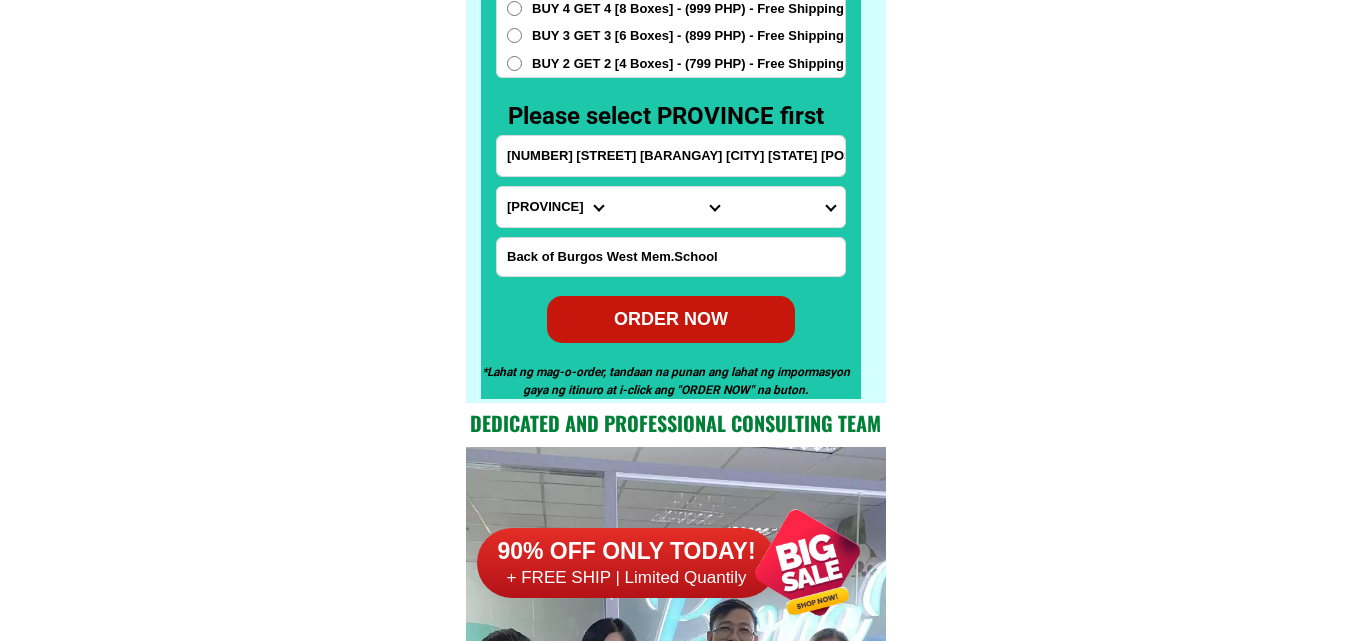 select on "63_682" 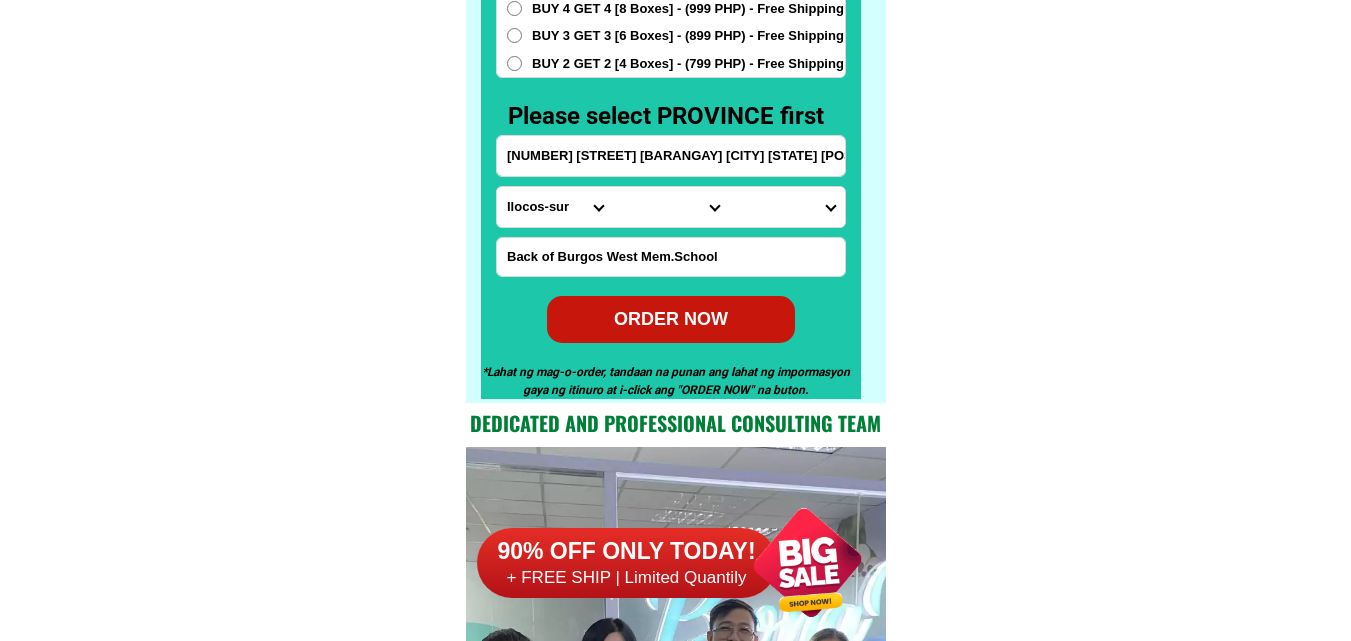 click on "Province Abra Agusan-del-norte Agusan-del-sur Aklan Albay Antique Apayao Aurora Basilan Bataan Batanes Batangas Benguet Biliran Bohol Bukidnon Bulacan Cagayan Camarines-norte Camarines-sur Camiguin Capiz Catanduanes Cavite Cebu Cotabato Davao-de-oro Davao-del-norte Davao-del-sur Davao-occidental Davao-oriental Dinagat-islands Eastern-samar Guimaras Ifugao Ilocos-norte Ilocos-sur Iloilo Isabela Kalinga La-union Laguna Lanao-del-norte Lanao-del-sur Leyte Maguindanao Marinduque Masbate Metro-manila Misamis-occidental Misamis-oriental Mountain-province Negros-occidental Negros-oriental Northern-samar Nueva-ecija Nueva-vizcaya Occidental-mindoro Oriental-mindoro Palawan Pampanga Pangasinan Quezon Quirino Rizal Romblon Sarangani Siquijor Sorsogon South-cotabato Southern-leyte Sultan-kudarat Sulu Surigao-del-norte Surigao-del-sur Tarlac Tawi-tawi Western-samar Zambales Zamboanga-del-norte Zamboanga-del-sur Zamboanga-sibugay" at bounding box center (555, 207) 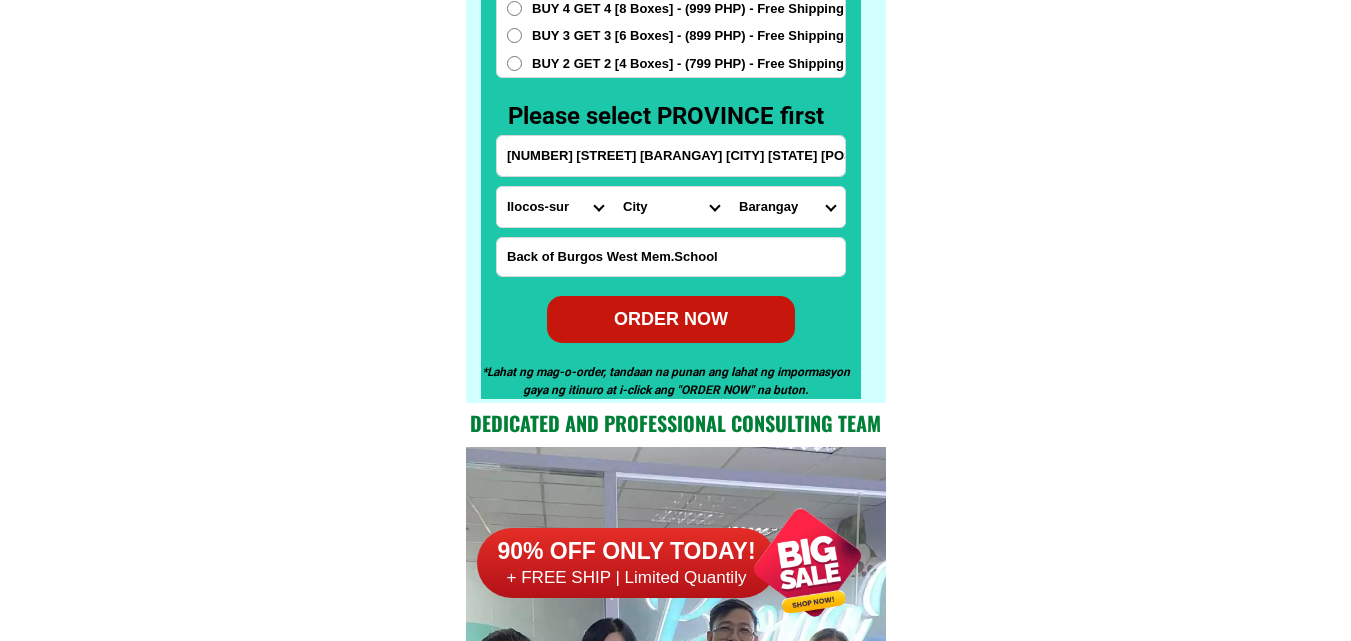 click on "City Alilem Bantay Cabugao Candon-city Caoayan Cervantes Galimuyod Gregorio-del-pilar [PROVINCE] [PROVINCE] [PROVINCE] [PROVINCE] [PROVINCE] [PROVINCE] [PROVINCE] [PROVINCE] [PROVINCE] [PROVINCE] [PROVINCE] Lidlidda Magsingal Nagbukel Narvacan San-emilio San-esteban Santa Santa-lucia Sigay Sinait Sugpon Suyo Tagudin Vigan-city" at bounding box center (671, 207) 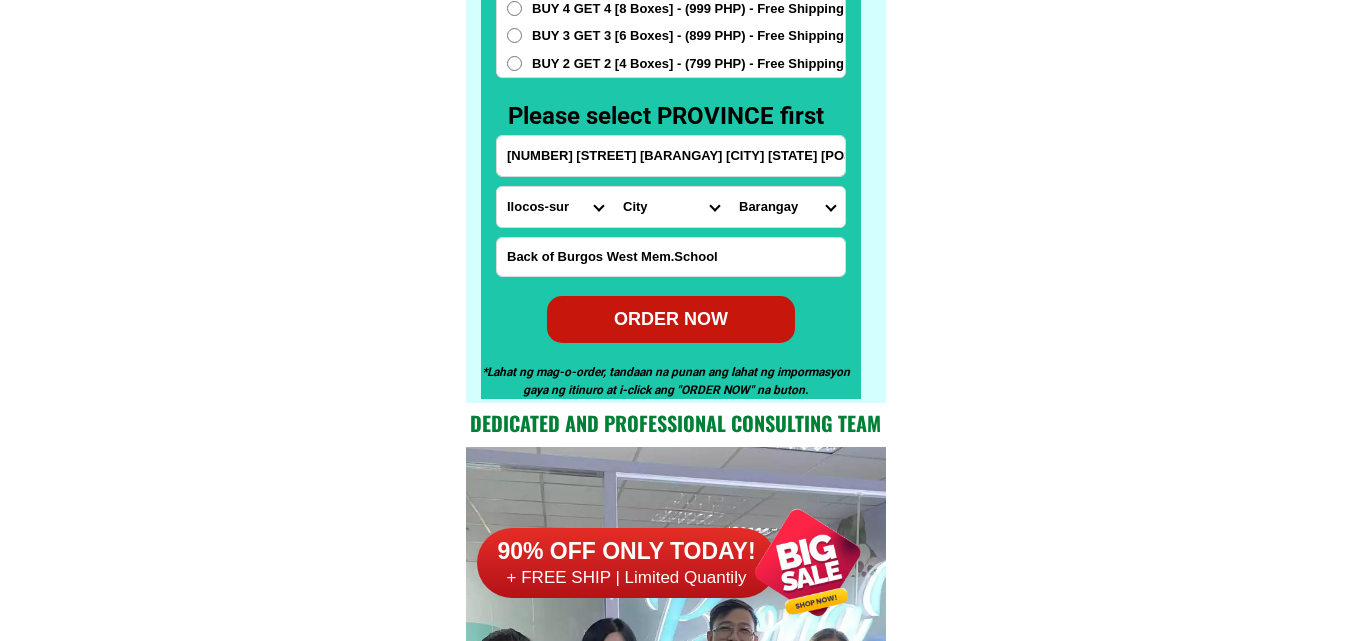 select on "63_6825957" 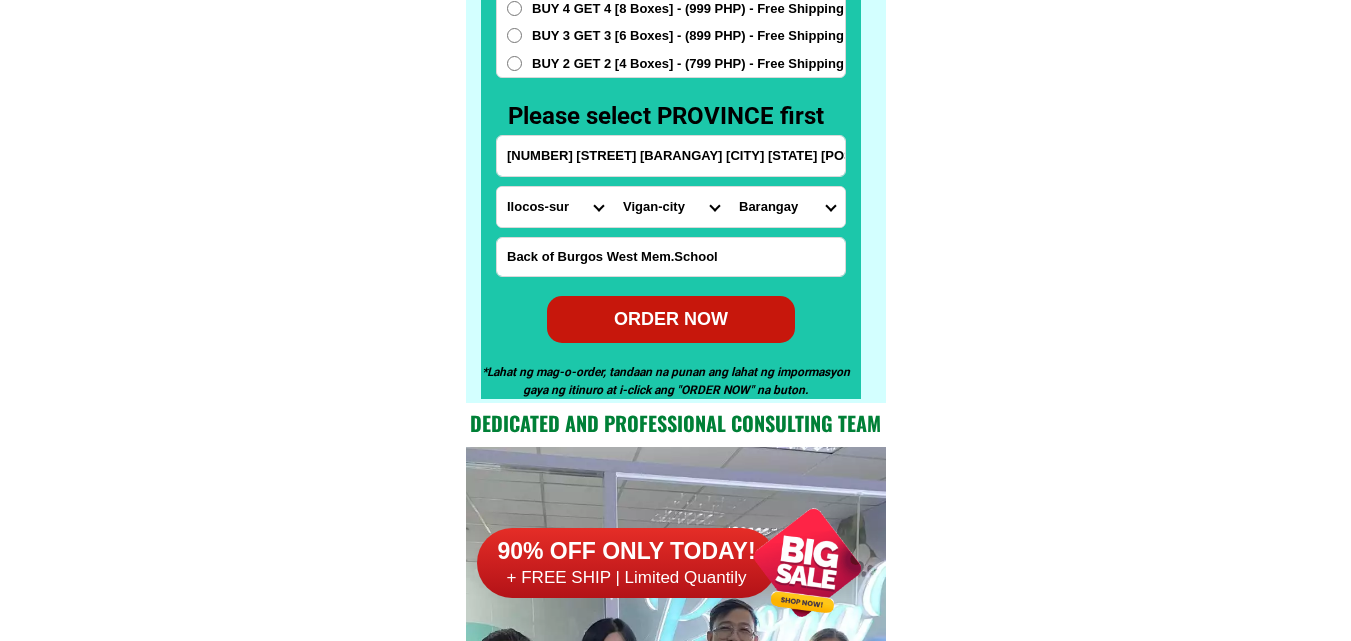 click on "City Alilem Bantay Cabugao Candon-city Caoayan Cervantes Galimuyod Gregorio-del-pilar [PROVINCE] [PROVINCE] [PROVINCE] [PROVINCE] [PROVINCE] [PROVINCE] [PROVINCE] [PROVINCE] [PROVINCE] [PROVINCE] [PROVINCE] Lidlidda Magsingal Nagbukel Narvacan San-emilio San-esteban Santa Santa-lucia Sigay Sinait Sugpon Suyo Tagudin Vigan-city" at bounding box center [671, 207] 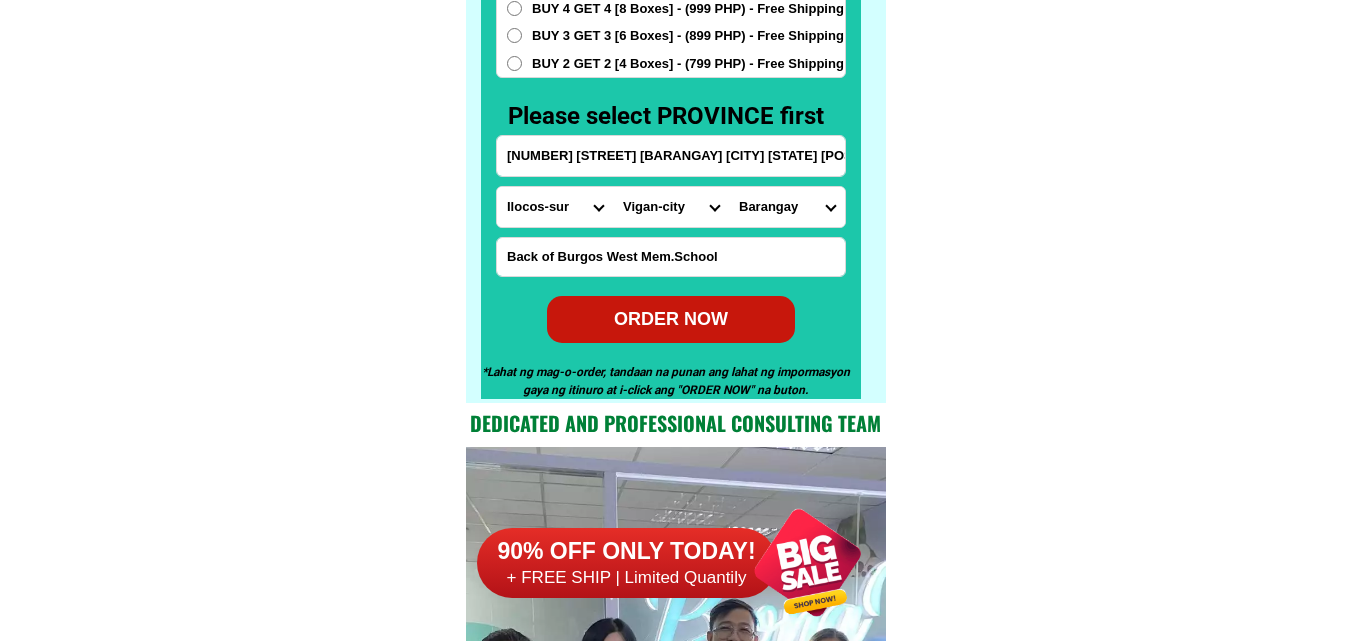 click on "Barangay Ayusan norte Ayusan sur Barangay i (pob.) Barangay ii (pob.) Barangay iii (pob.) Barangay iv (pob.) Barangay ix Barangay v (pob.) Barangay vi (pob.) Barangay vii Barangay viii Barraca Beddeng daya Beddeng laud Bongtolan Bulala Cabalangegan Cabaroan daya Cabaroan laud Camangaan Capangpangan Mindoro Nagsangalan Pantay daya Pantay fatima Pantay laud Paoa Paratong Pong-ol Purok-a-bassit Purok-a-dackel Raois Rugsuanan Salindeg San jose San julian norte San julian sur San pedro Tamag" at bounding box center [787, 207] 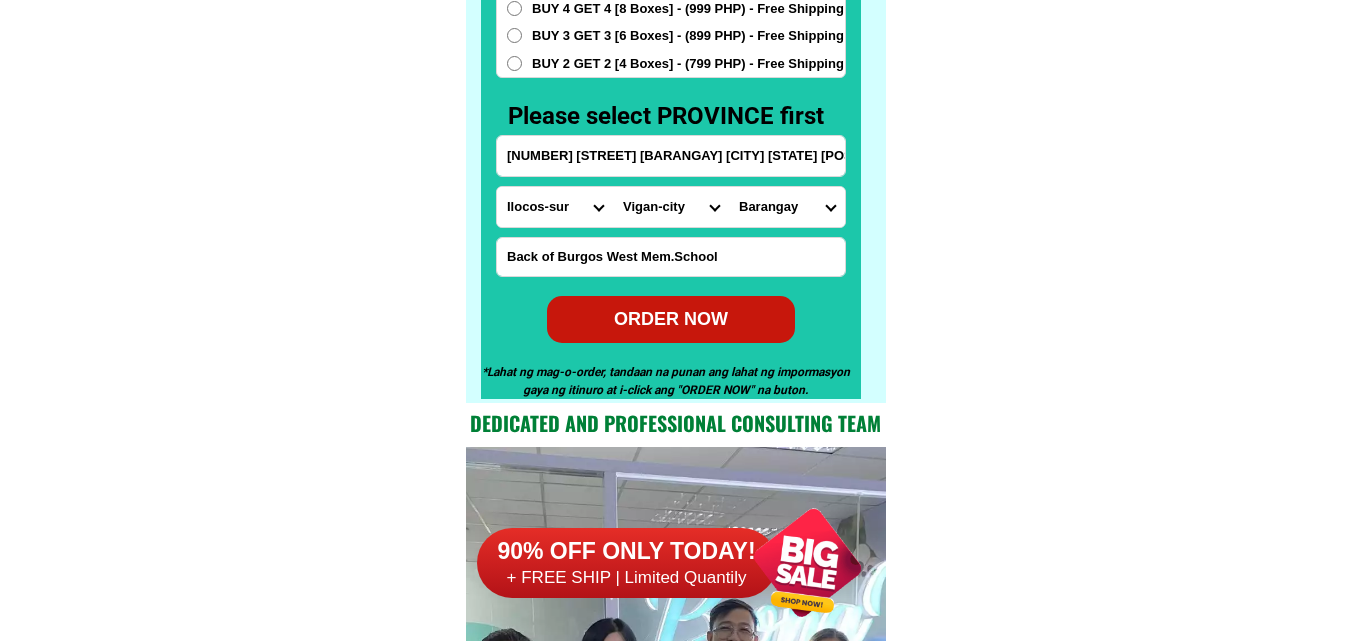 select on "63_682595729537" 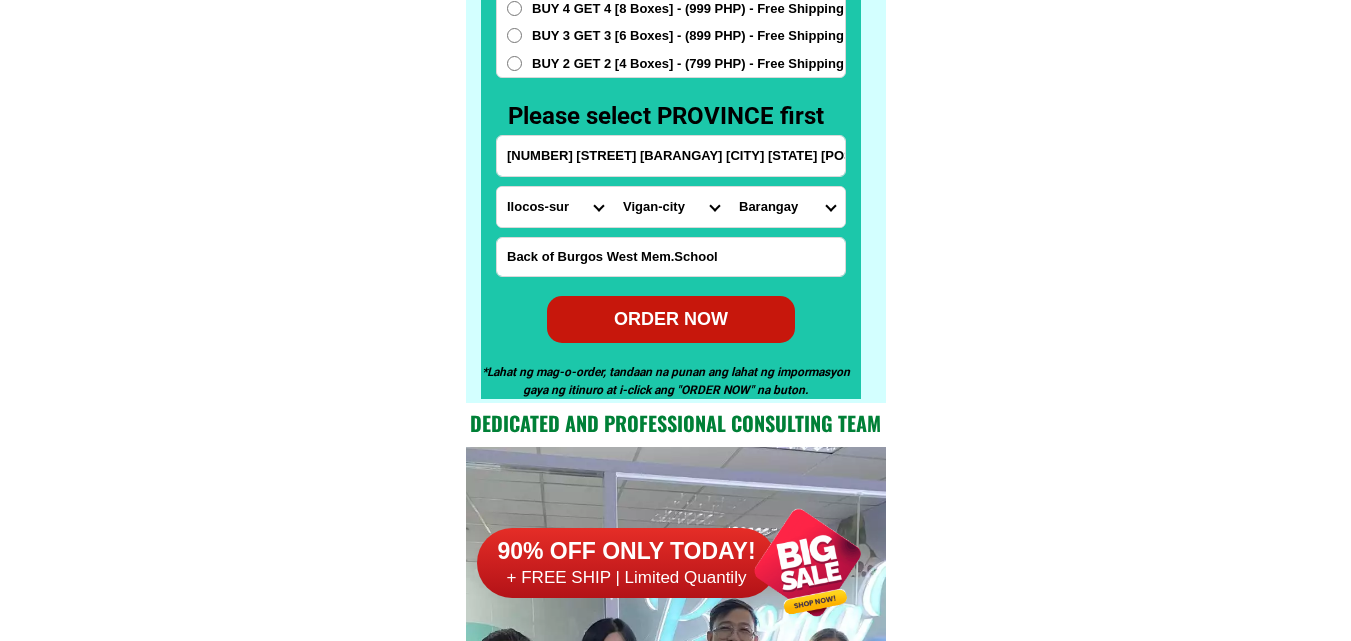click on "Barangay Ayusan norte Ayusan sur Barangay i (pob.) Barangay ii (pob.) Barangay iii (pob.) Barangay iv (pob.) Barangay ix Barangay v (pob.) Barangay vi (pob.) Barangay vii Barangay viii Barraca Beddeng daya Beddeng laud Bongtolan Bulala Cabalangegan Cabaroan daya Cabaroan laud Camangaan Capangpangan Mindoro Nagsangalan Pantay daya Pantay fatima Pantay laud Paoa Paratong Pong-ol Purok-a-bassit Purok-a-dackel Raois Rugsuanan Salindeg San jose San julian norte San julian sur San pedro Tamag" at bounding box center [787, 207] 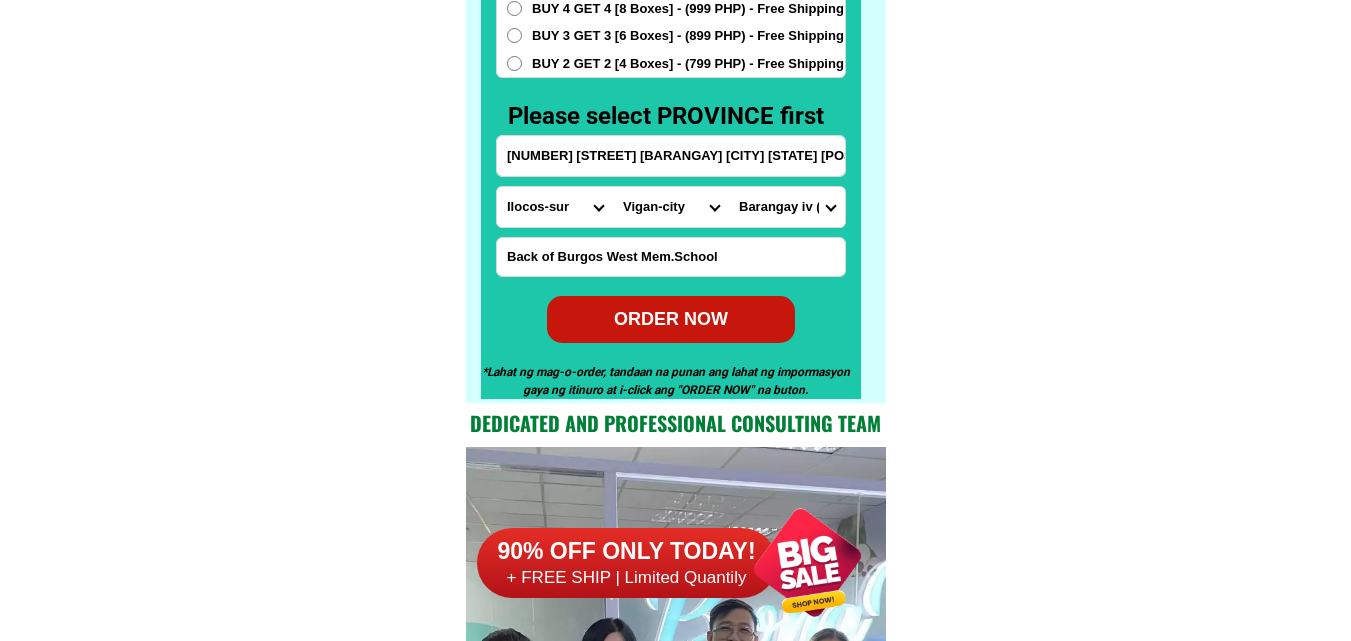 drag, startPoint x: 1058, startPoint y: 376, endPoint x: 885, endPoint y: 156, distance: 279.8732 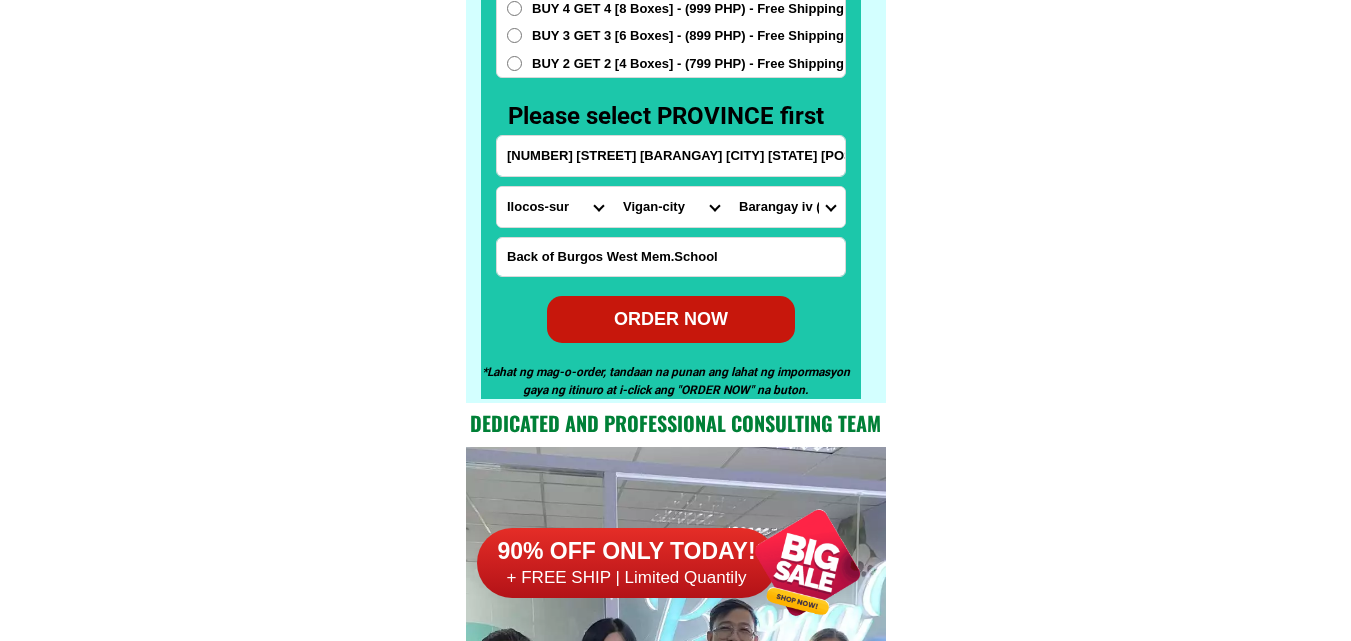 click on "FREE SHIPPING NATIONWIDE Contact Review Introduction Product BONA VITA COFFEE Comprehensive health protection solution
Research by [PERSON] and [PERSON] ✅ 𝙰𝚗𝚝𝚒 𝙲𝚊𝚗𝚌𝚎𝚛 ✅ 𝙰𝚗𝚝𝚒 𝚂𝚝𝚛𝚘𝚔𝚎
✅ 𝙰𝚗𝚝𝚒 𝙳𝚒𝚊𝚋𝚎𝚝𝚒𝚌 ✅ 𝙳𝚒𝚊𝚋𝚎𝚝𝚎𝚜 FAKE VS ORIGINAL Noon: nagkaroon ng cancer, hindi makalakad ng normal pagkatapos: uminom ng Bonavita dalawang beses sa isang araw, maaaring maglakad nang mag-isa, bawasan ang mga sintomas ng kanser The product has been certified for
safety and effectiveness Prevent and combat signs of diabetes, hypertension, and cardiovascular diseases Helps strengthen bones and joints Prevent cancer Reduce excess fat Anti-aging BONAVITA CAFE WITH HYDROLYZED COLLAGEN Enemy of the cause of disease [LAST] [FIRST] Department of Philippines General Hospital shared that BONA VITA CAFE sprouts are the panacea in anti - aging and anti-disease. Start After 1 week" at bounding box center [675, -6401] 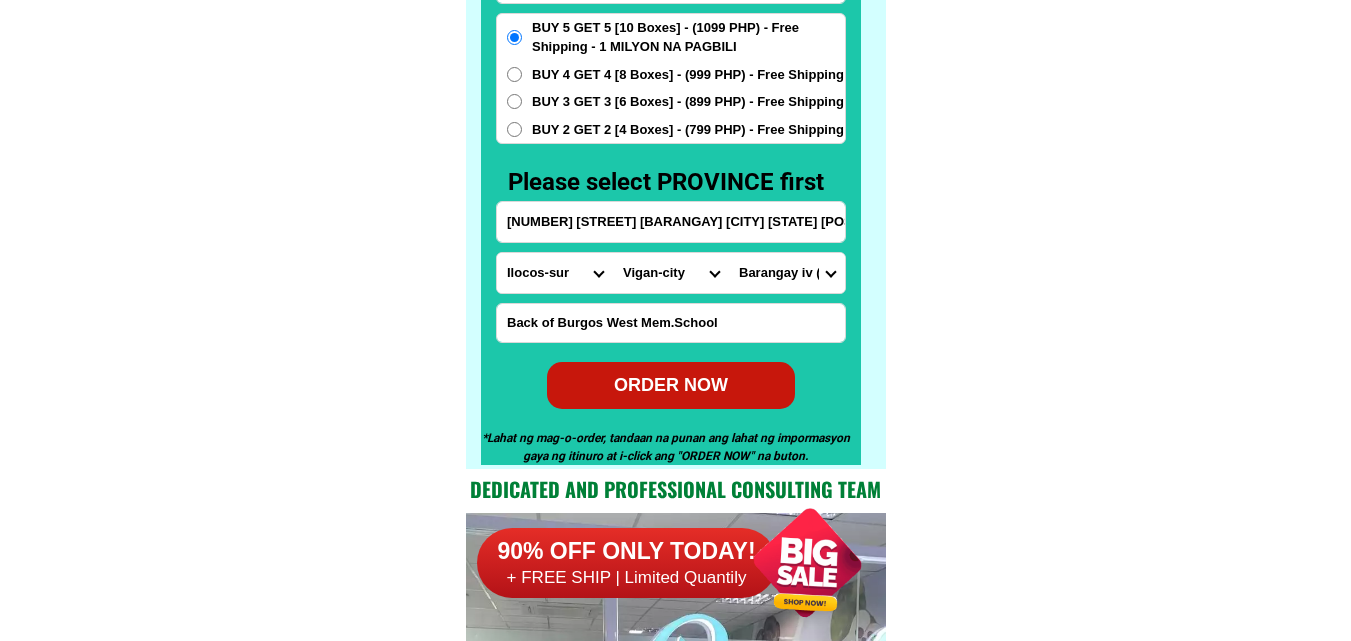 scroll, scrollTop: 15746, scrollLeft: 0, axis: vertical 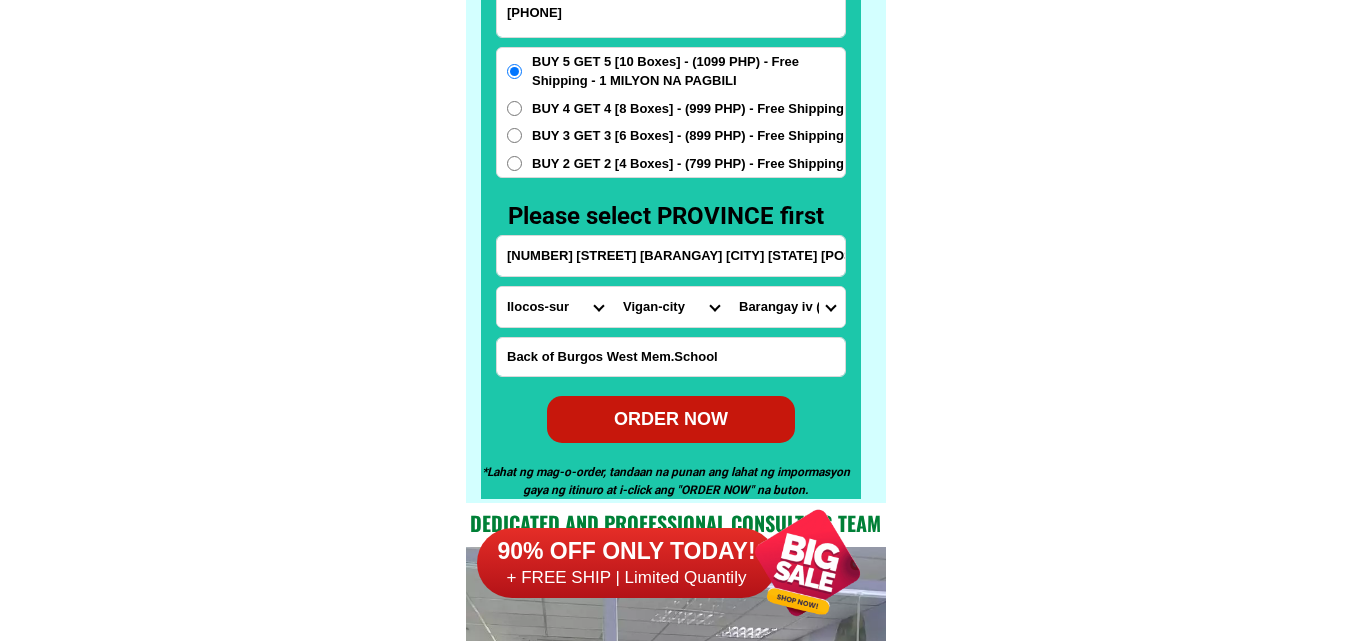 click on "BUY 2 GET 2 [4 Boxes] - (799 PHP) - Free Shipping" at bounding box center [671, 164] 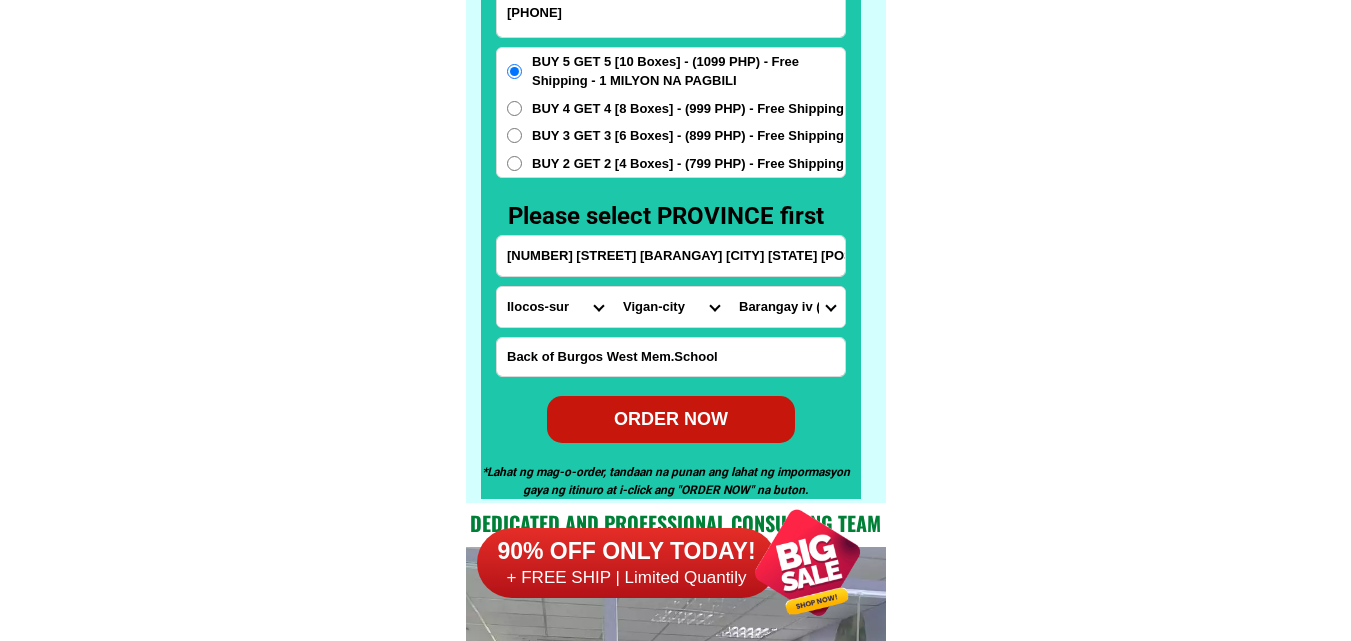 click on "BUY 2 GET 2 [4 Boxes] - (799 PHP) - Free Shipping" at bounding box center [514, 163] 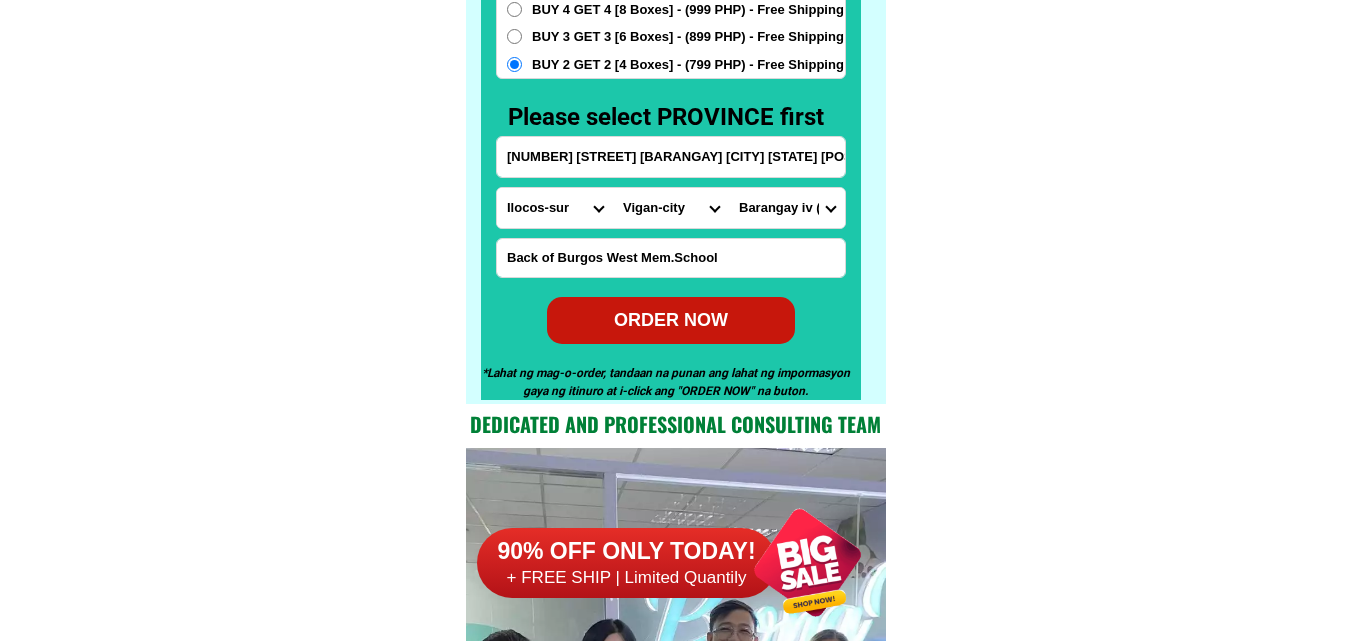 scroll, scrollTop: 15846, scrollLeft: 0, axis: vertical 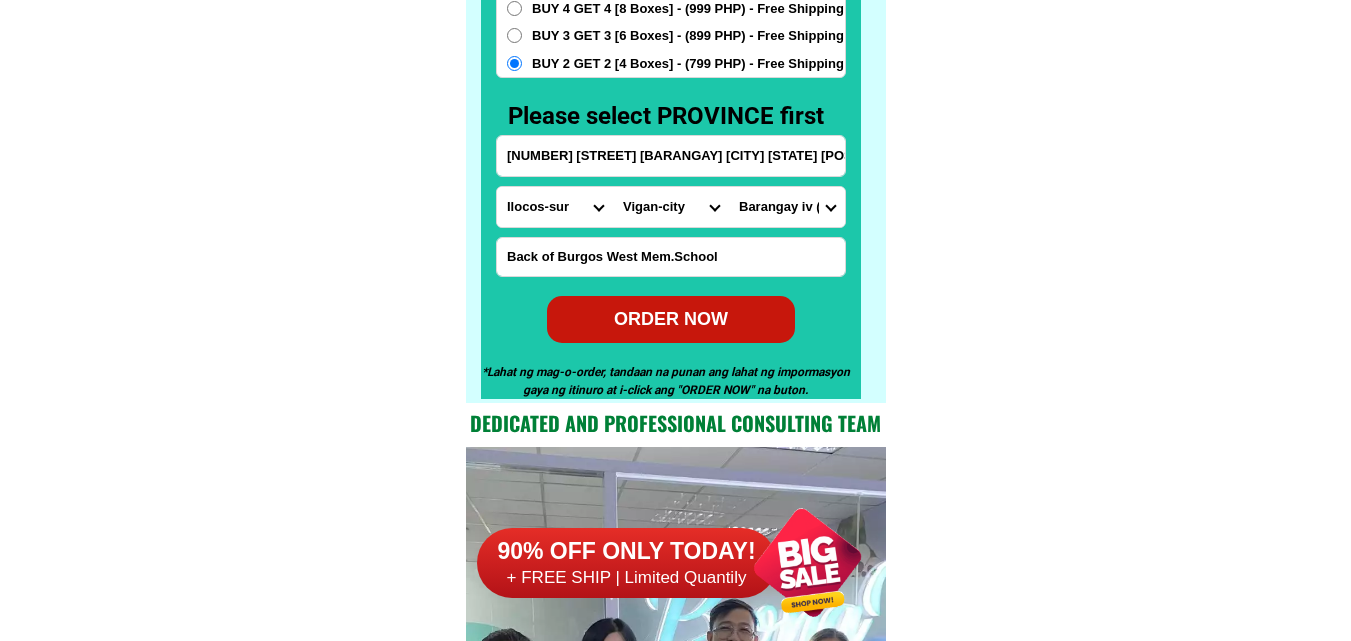 click at bounding box center [671, 54] 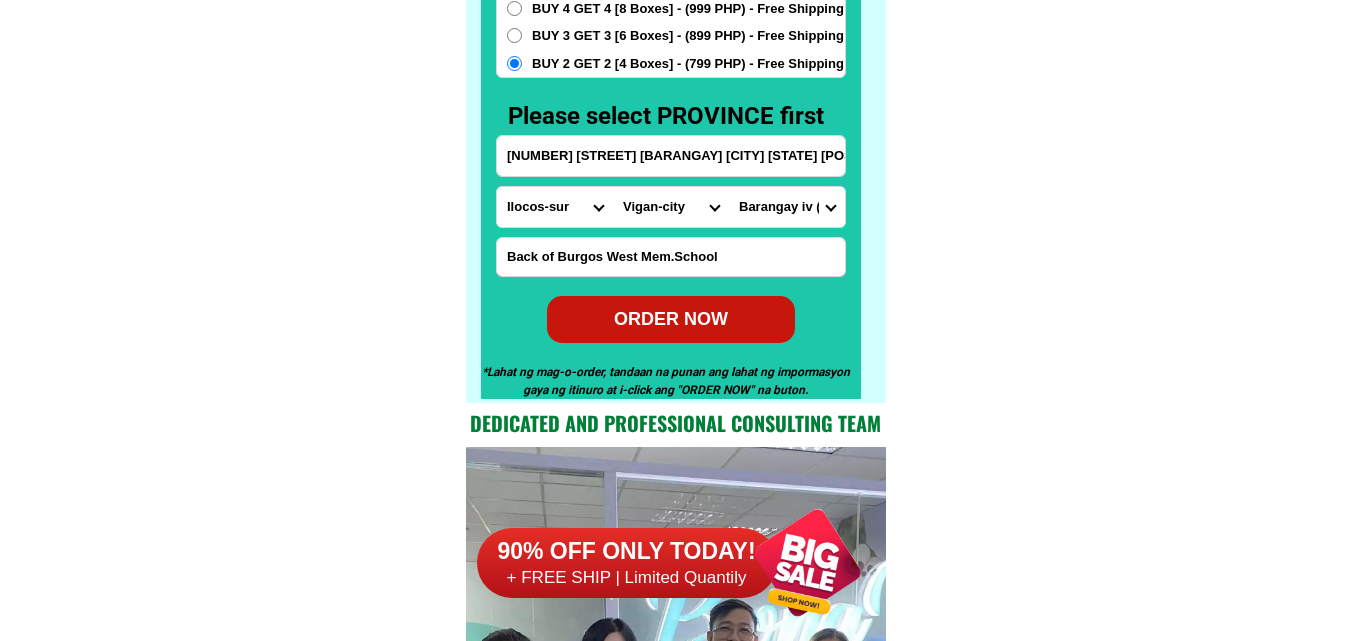 click on "ORDER NOW" at bounding box center (671, 319) 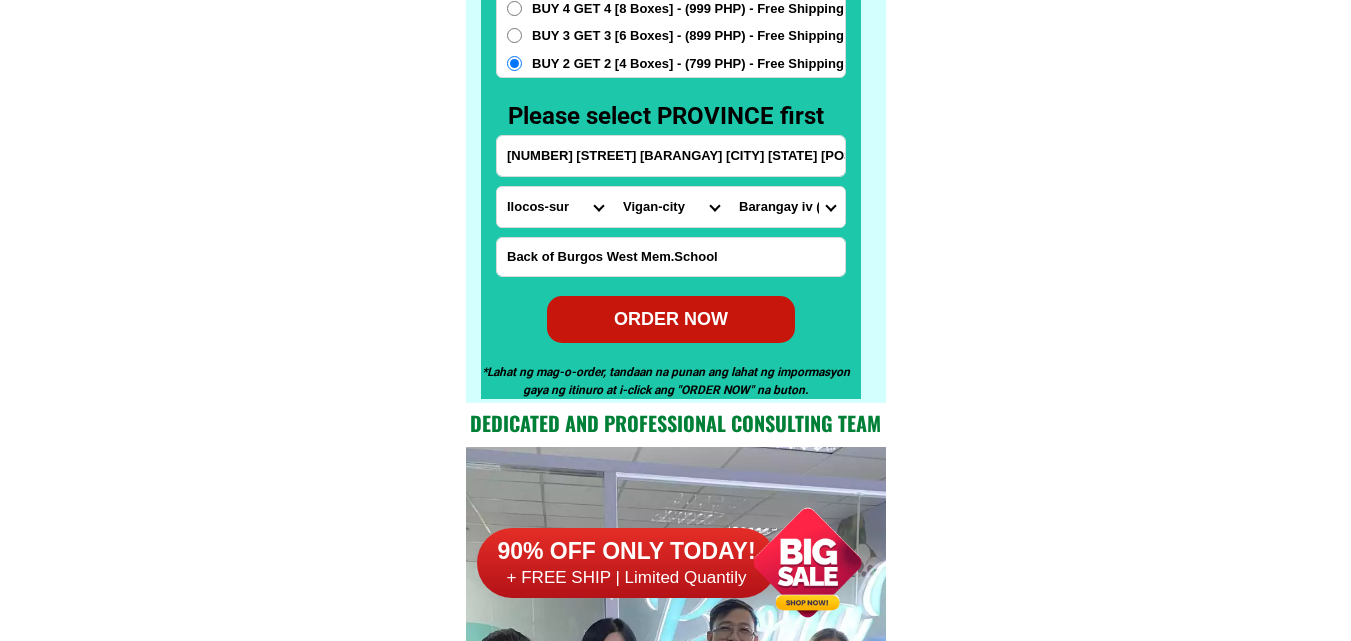 radio on "true" 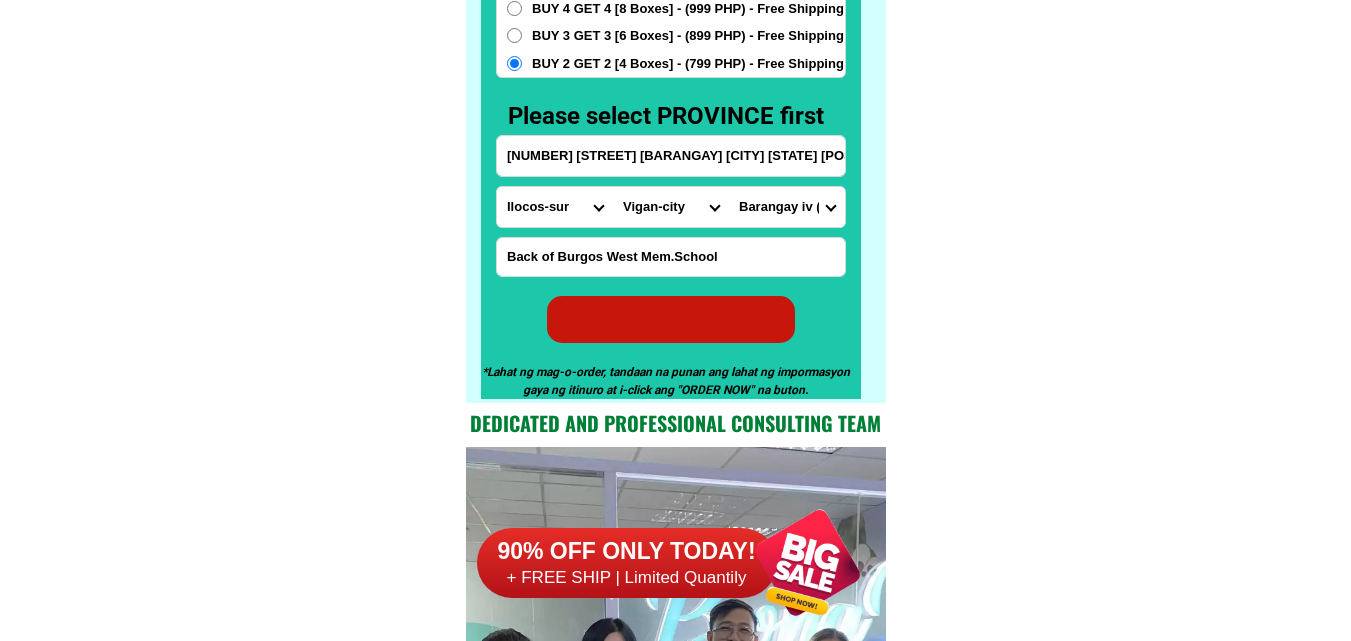 radio on "true" 